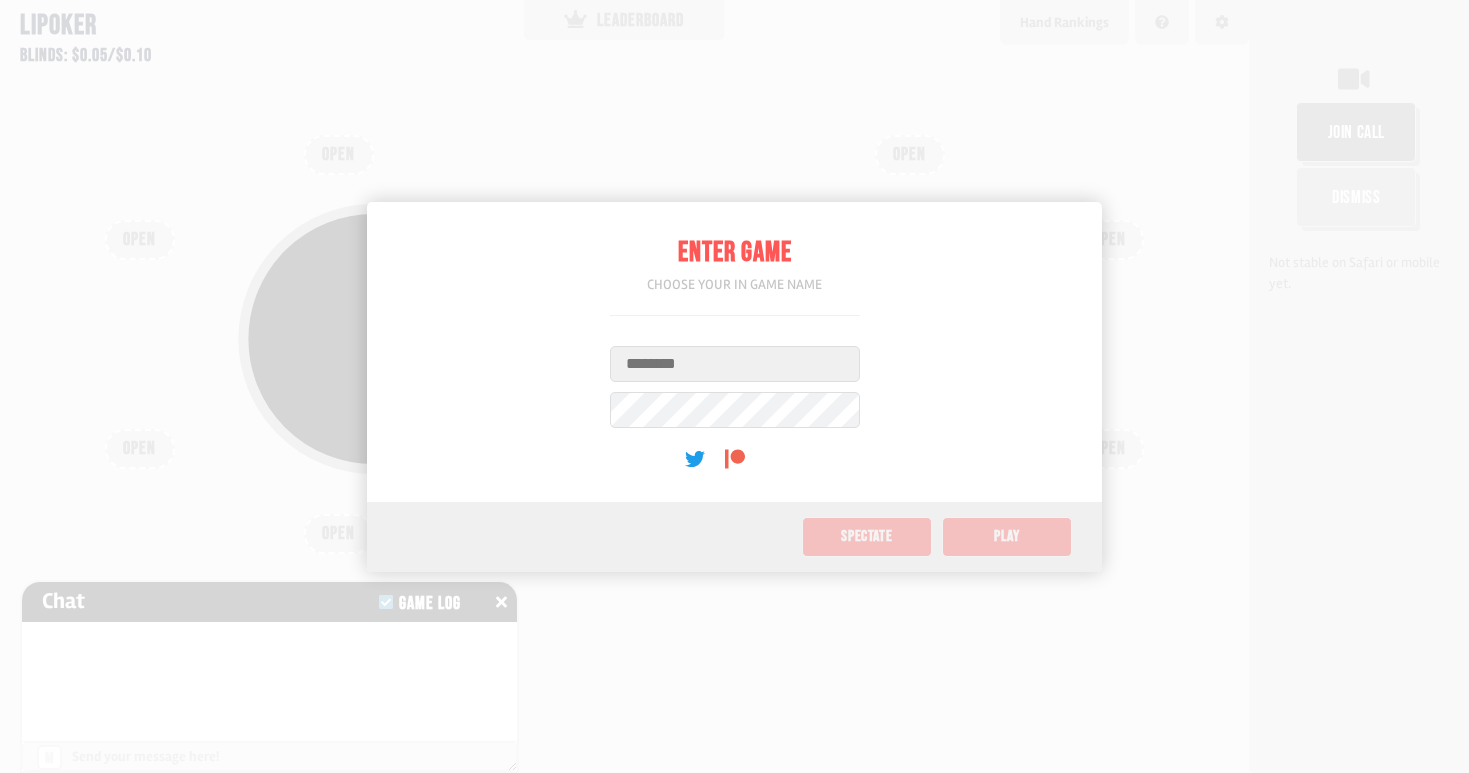 scroll, scrollTop: 0, scrollLeft: 0, axis: both 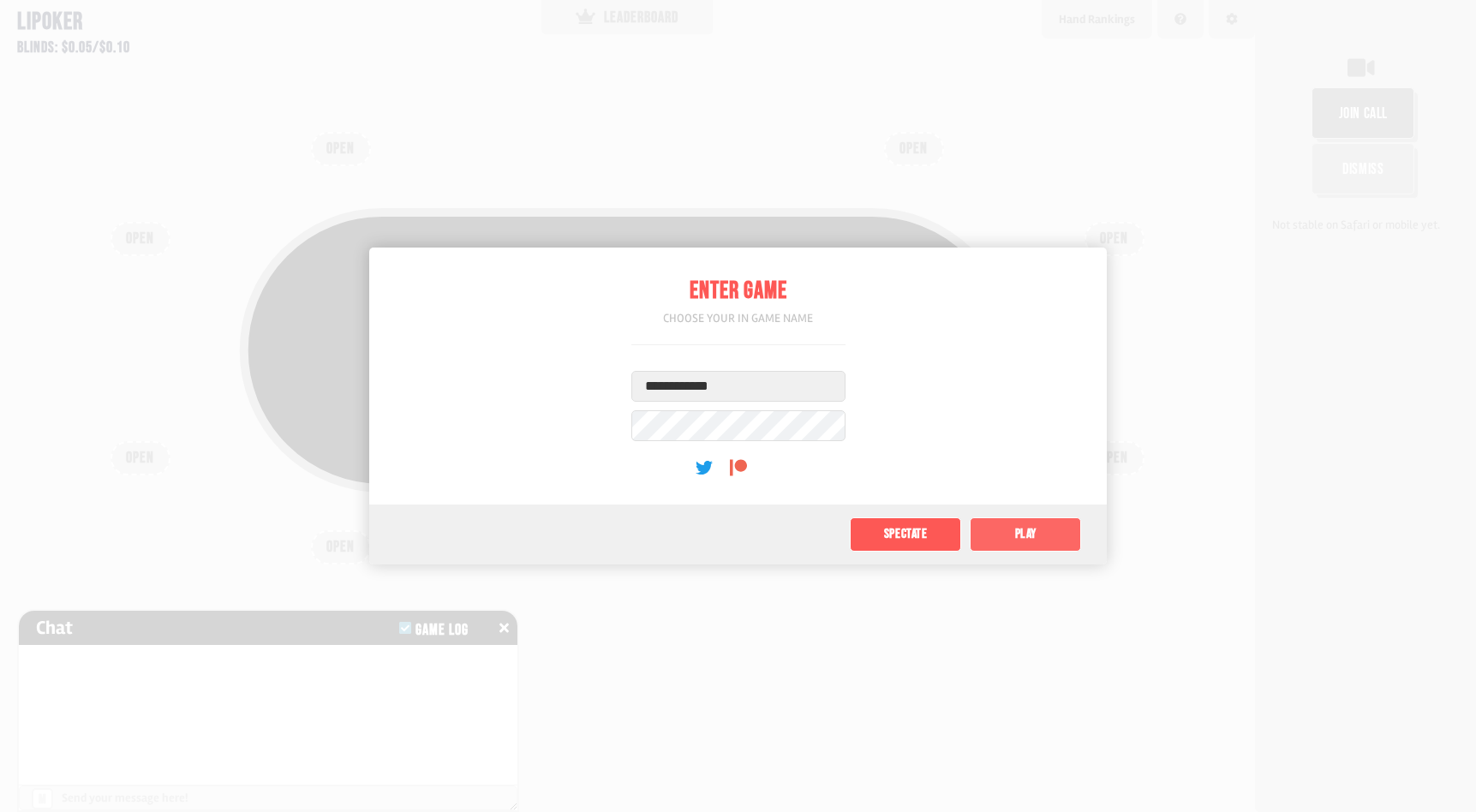 type on "**********" 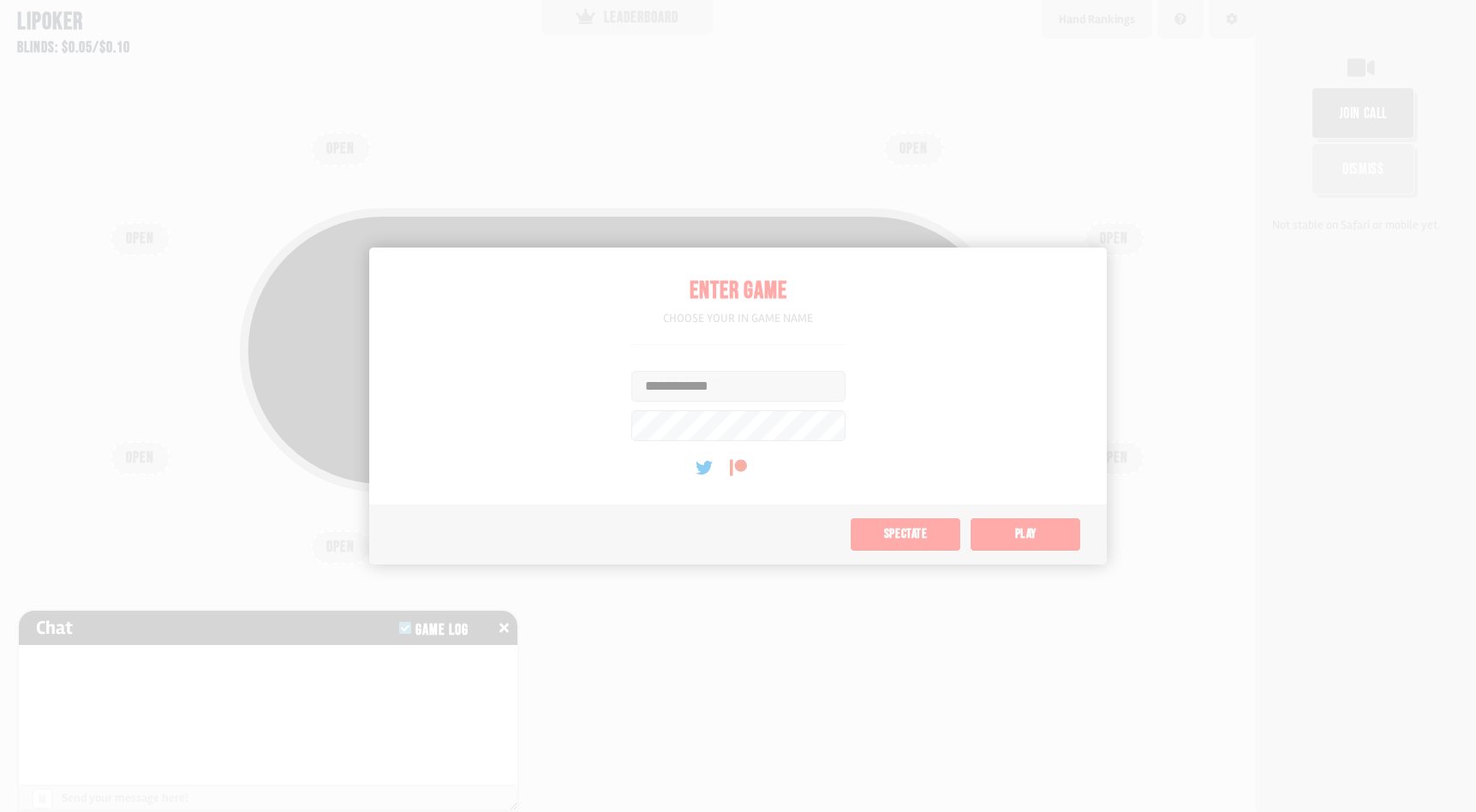 type on "**" 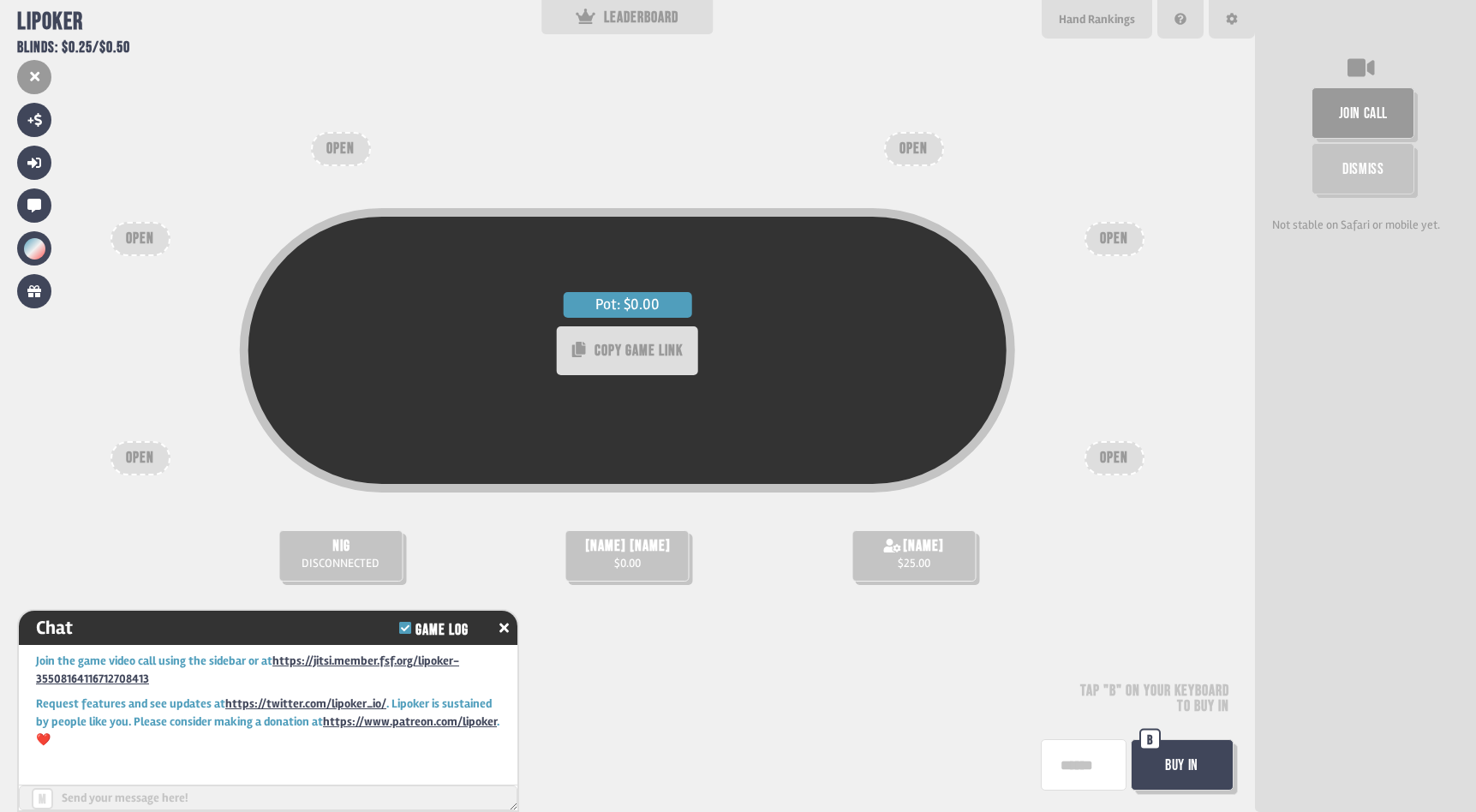 type on "**" 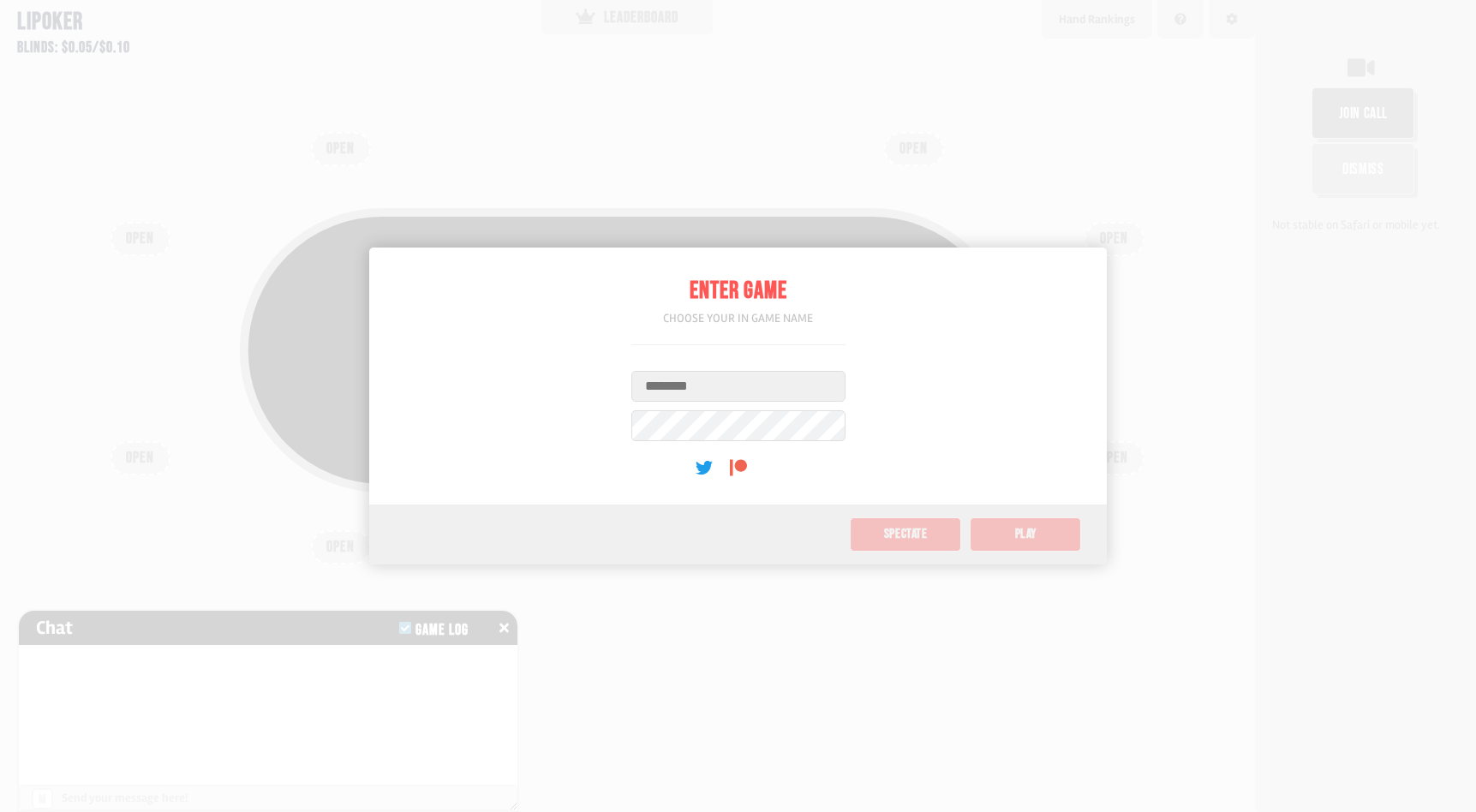 scroll, scrollTop: 0, scrollLeft: 0, axis: both 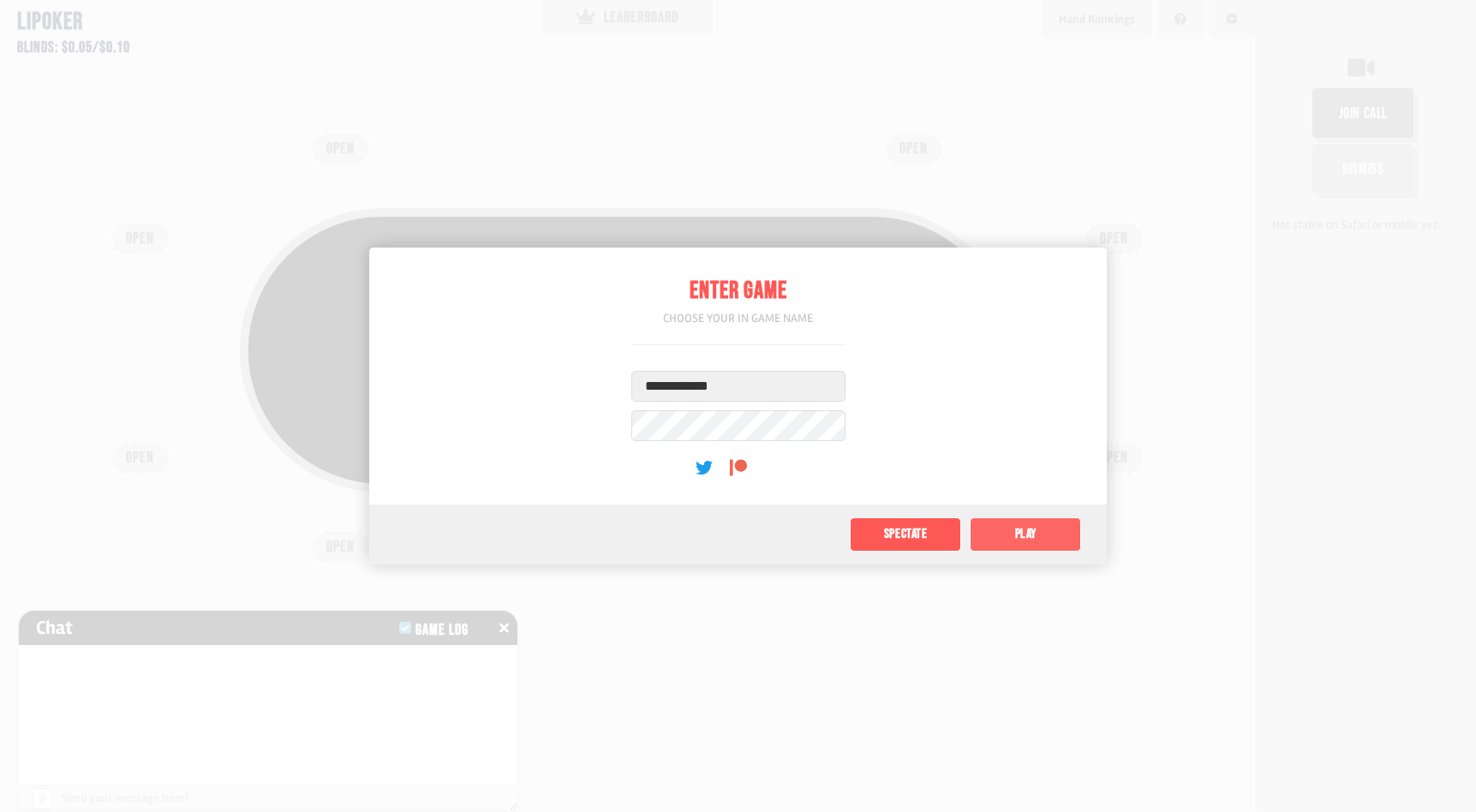 type on "**********" 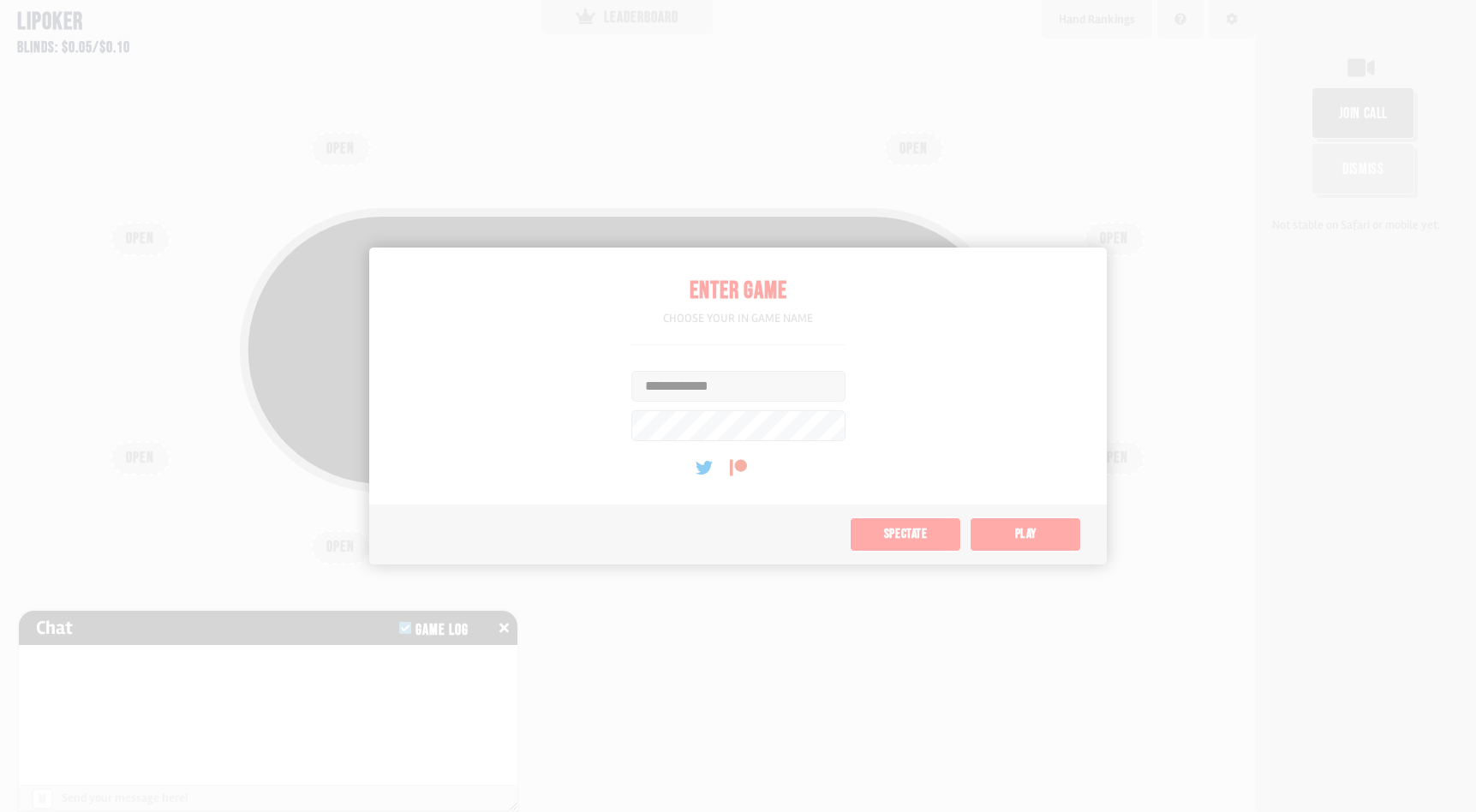 type on "**" 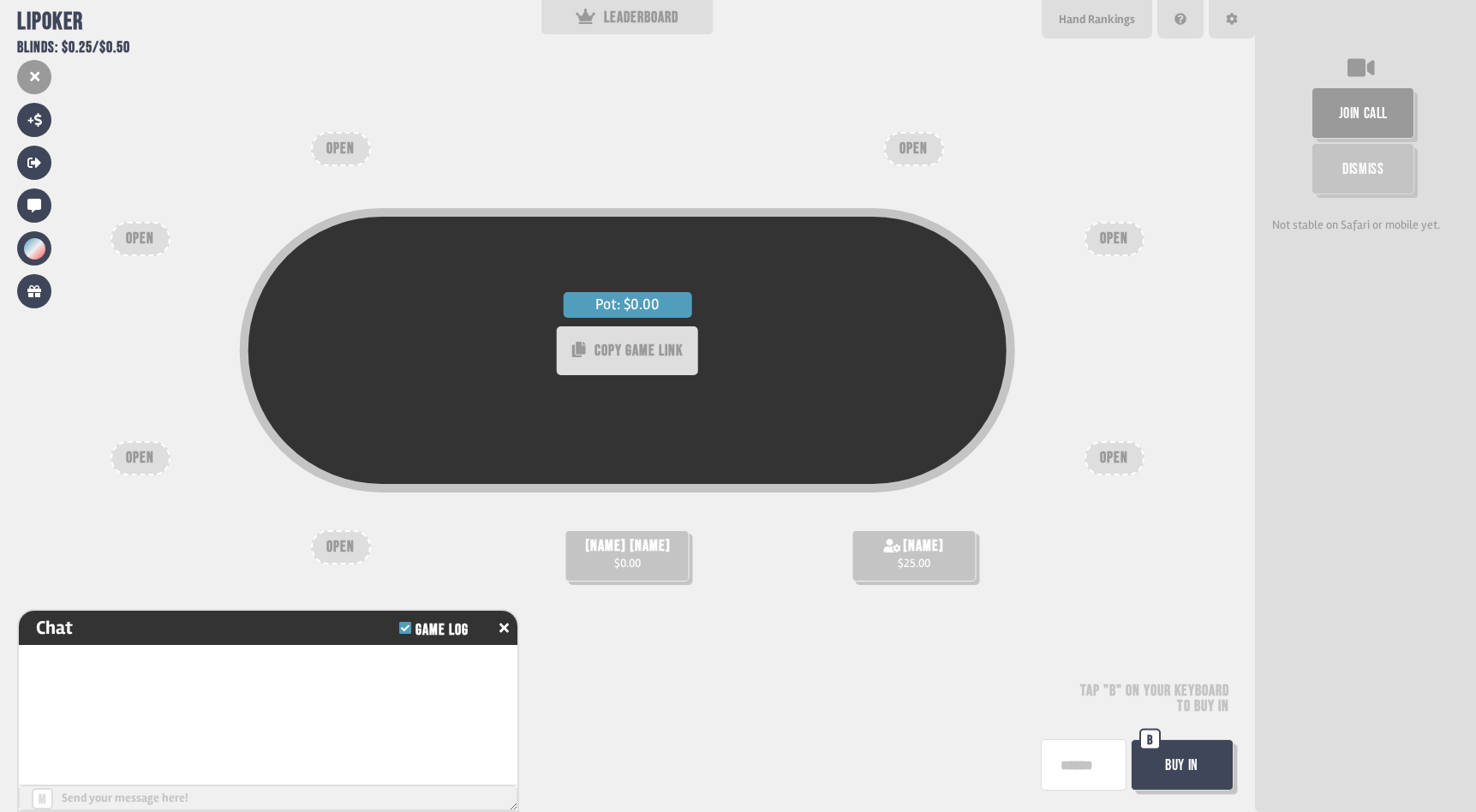 type on "**" 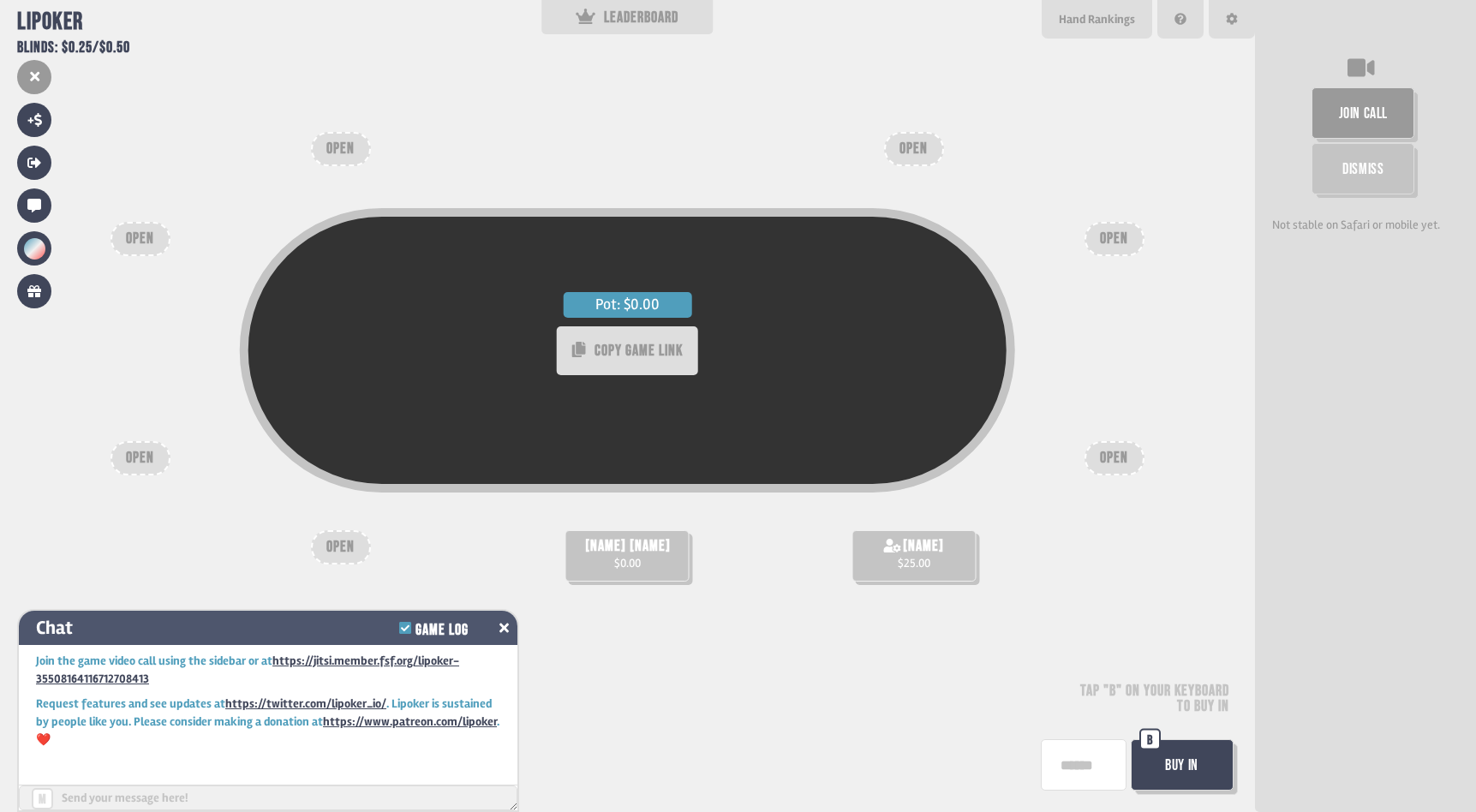 click at bounding box center (504, 628) 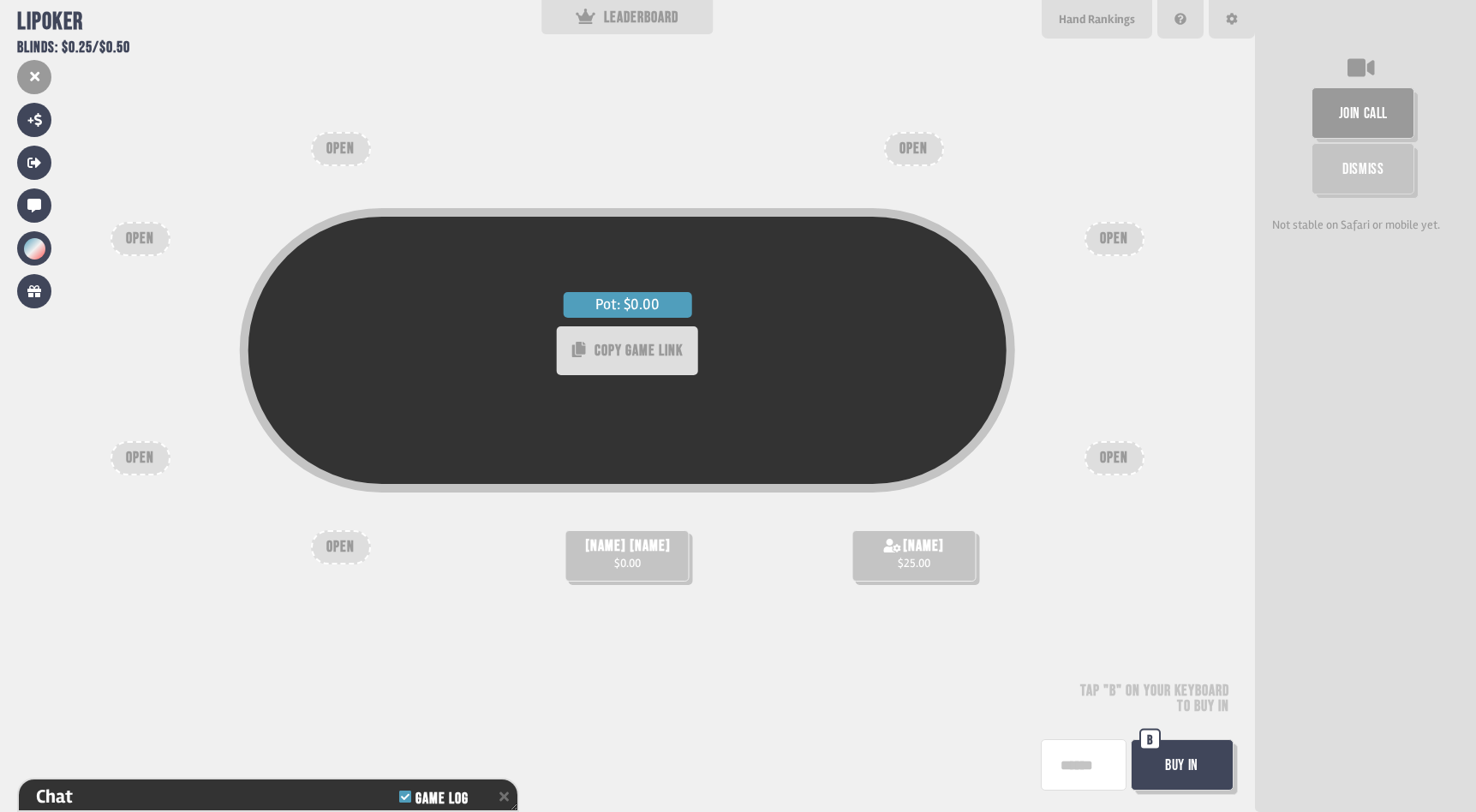 scroll, scrollTop: 110, scrollLeft: 0, axis: vertical 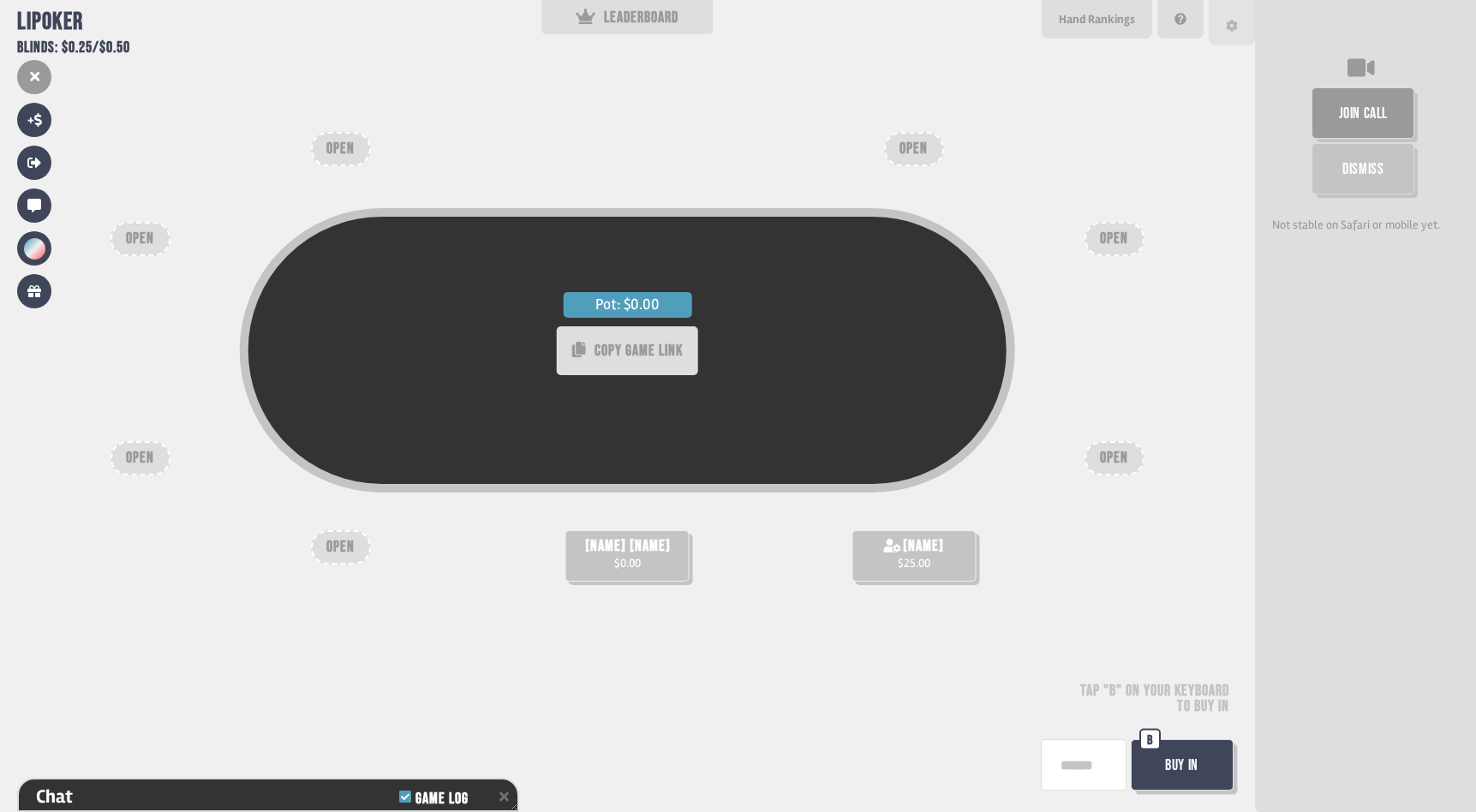 click at bounding box center (1232, 22) 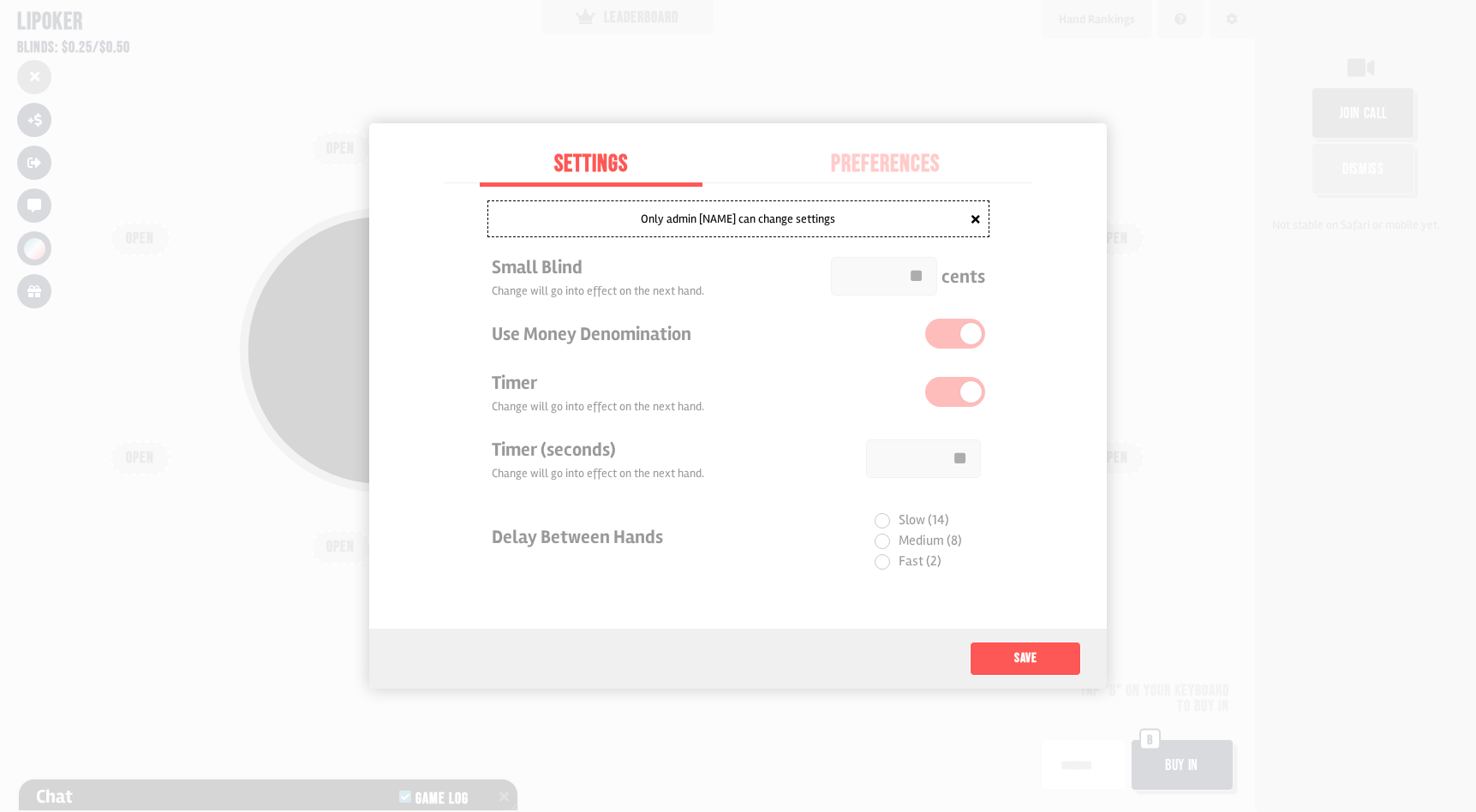 click on "Settings Preferences" at bounding box center [738, 166] 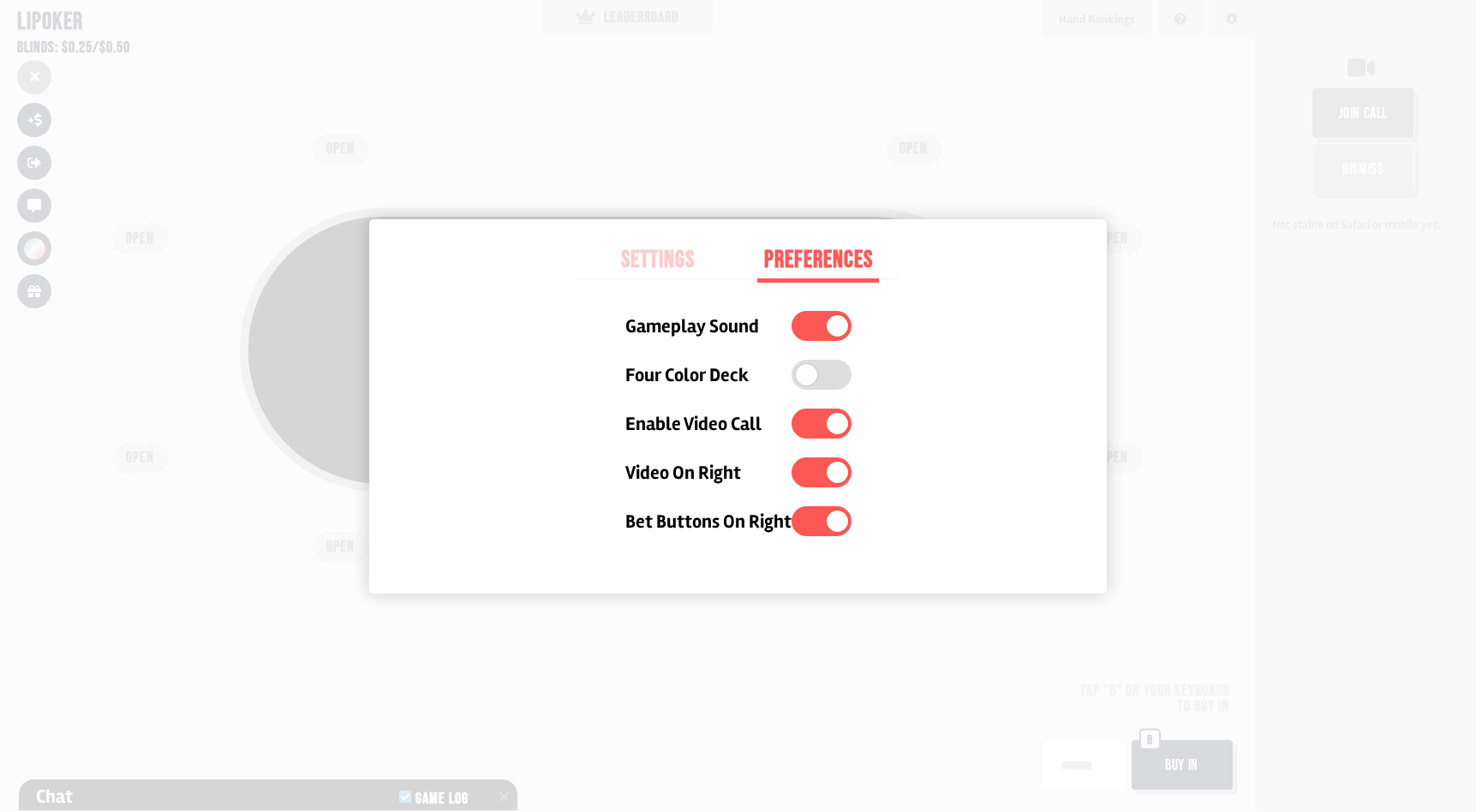 drag, startPoint x: 528, startPoint y: 227, endPoint x: 556, endPoint y: 248, distance: 35 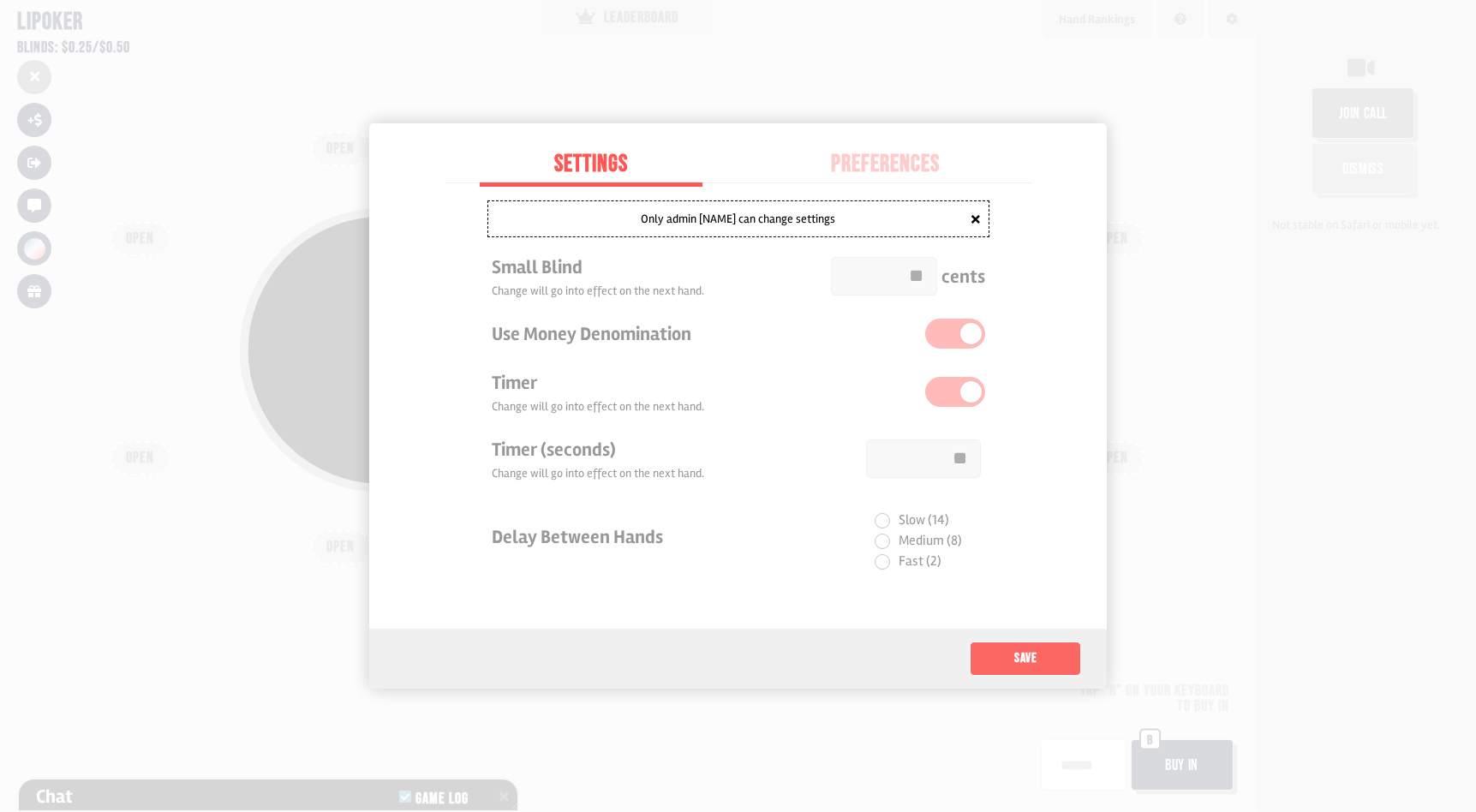 click on "Save" at bounding box center [1025, 659] 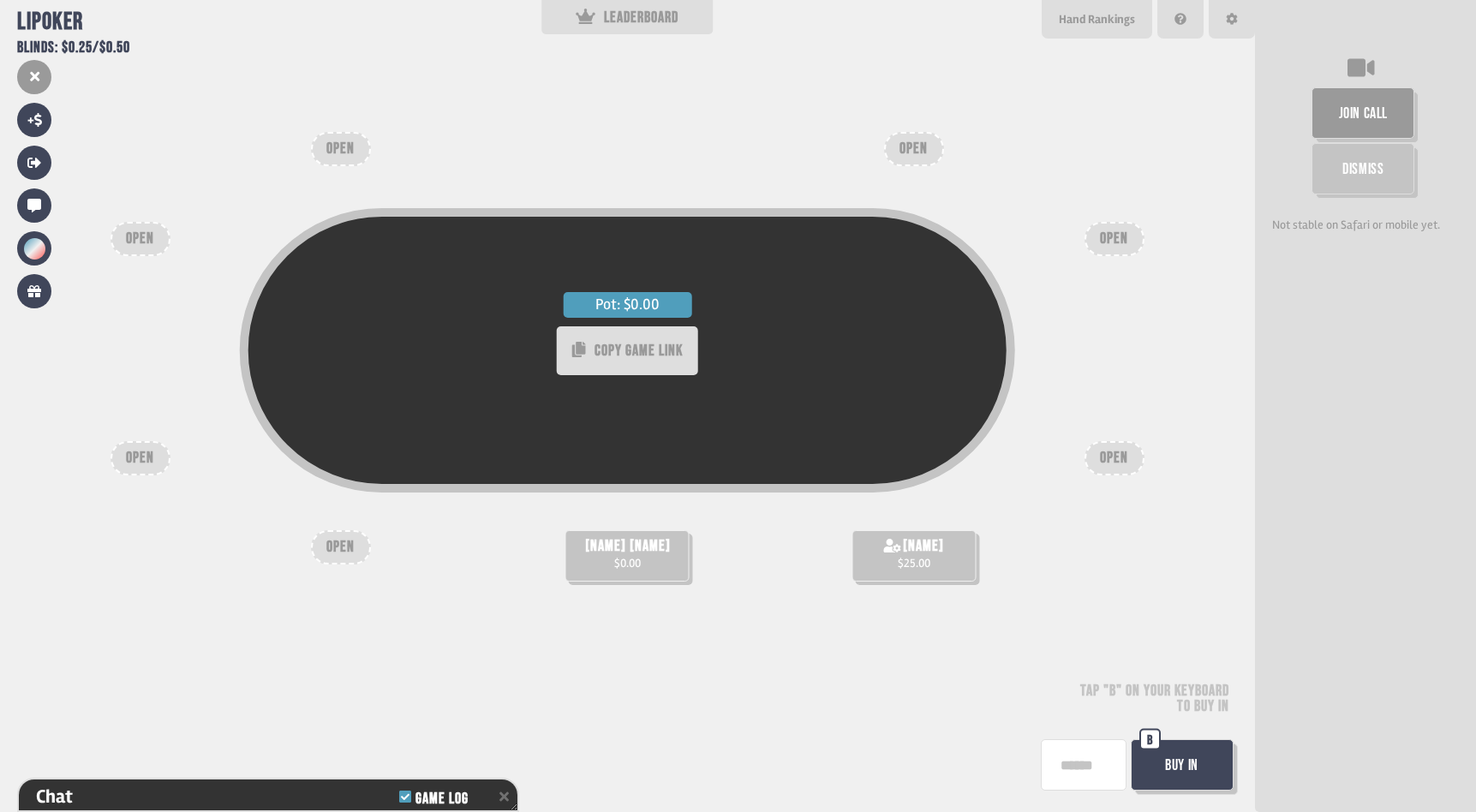 click on "$0.00" at bounding box center (627, 563) 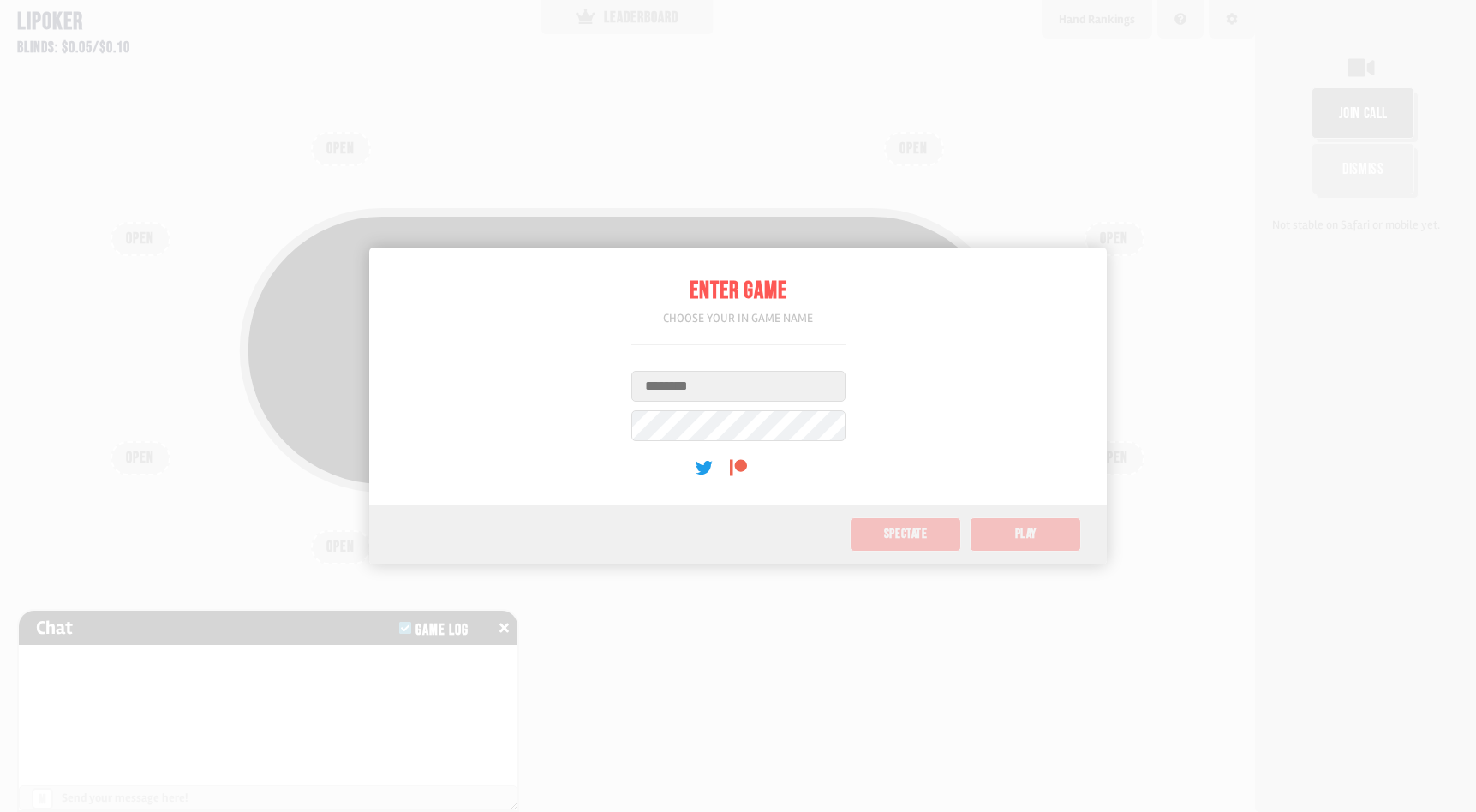 scroll, scrollTop: 0, scrollLeft: 0, axis: both 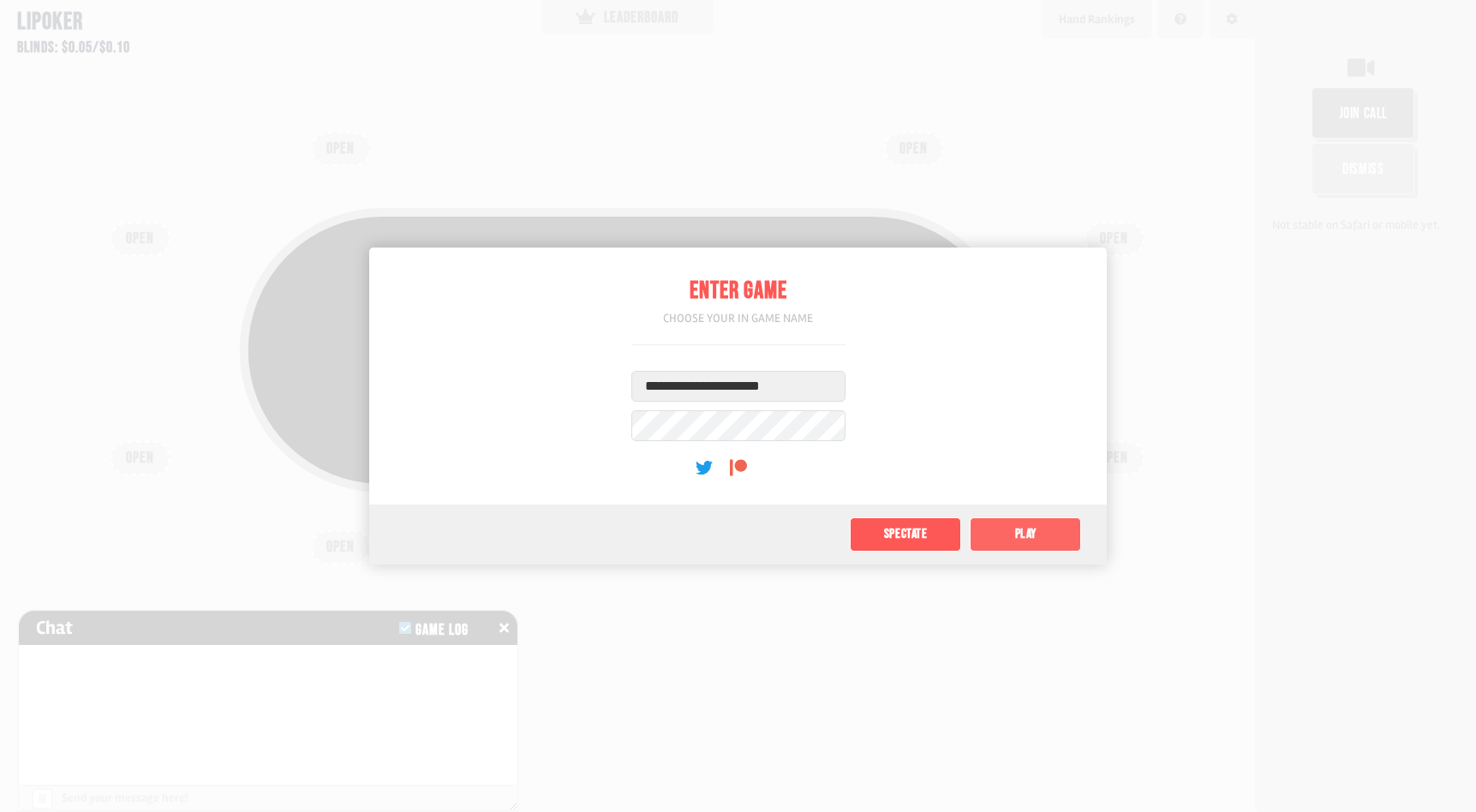 type on "**********" 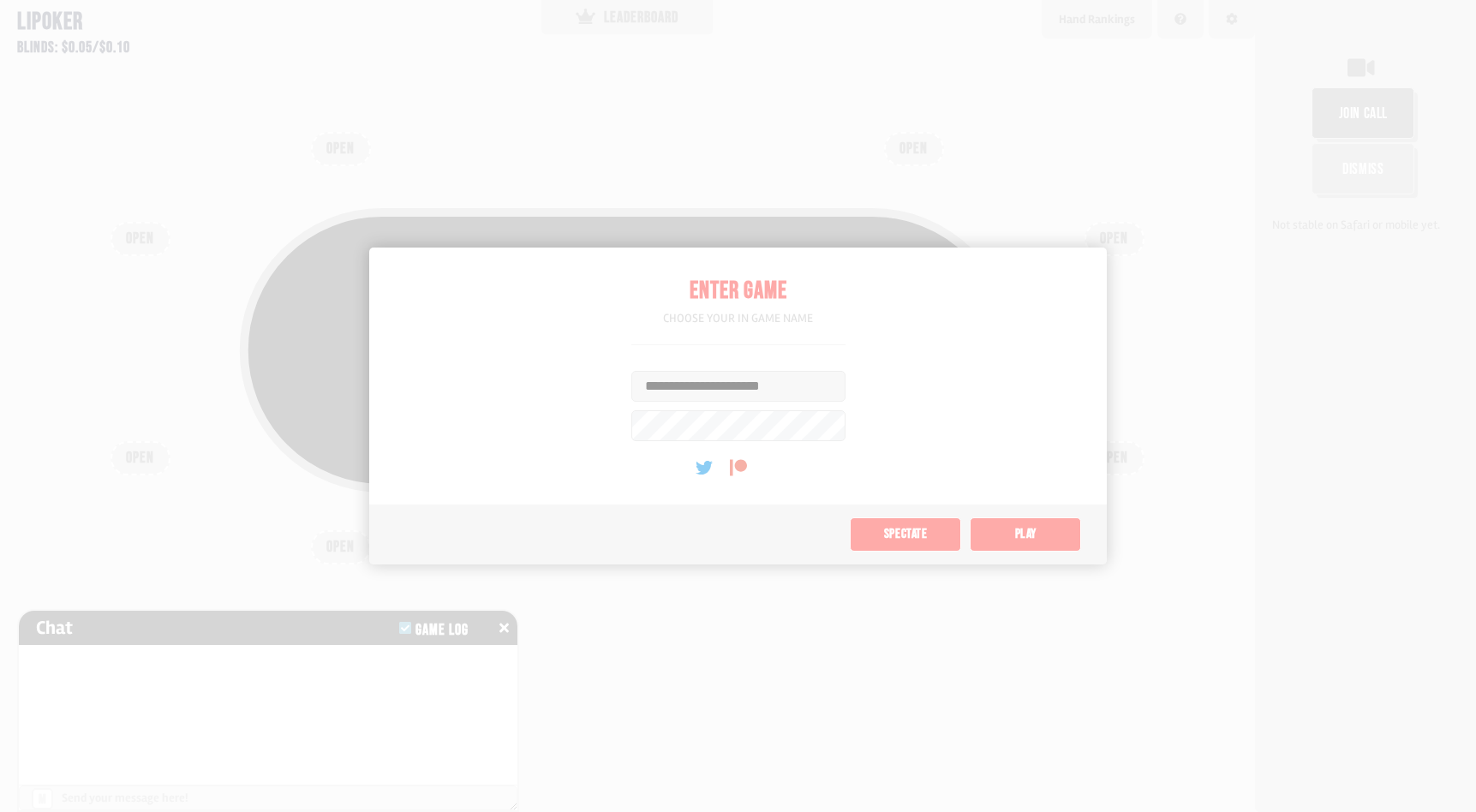 type on "**" 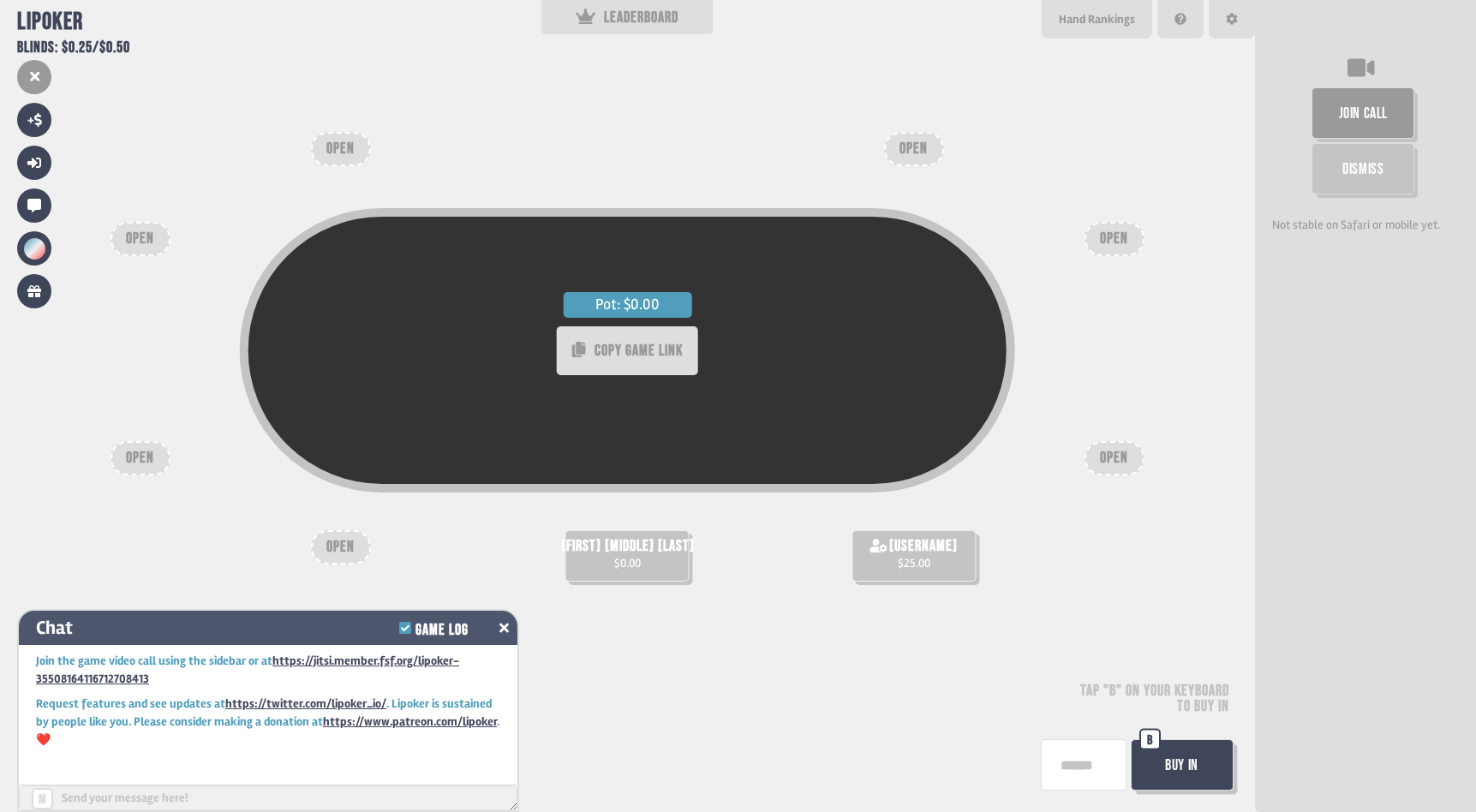 click 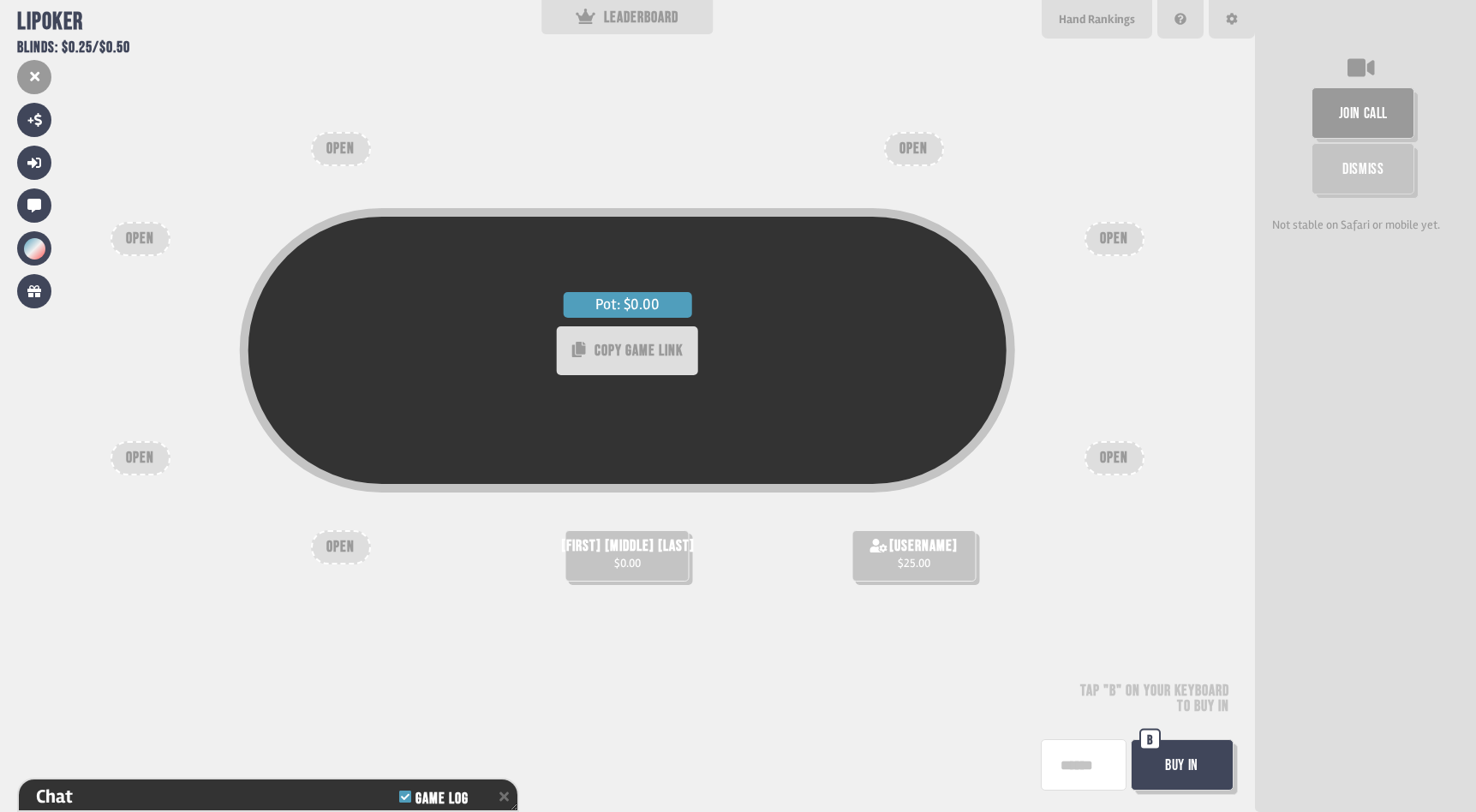 scroll, scrollTop: 110, scrollLeft: 0, axis: vertical 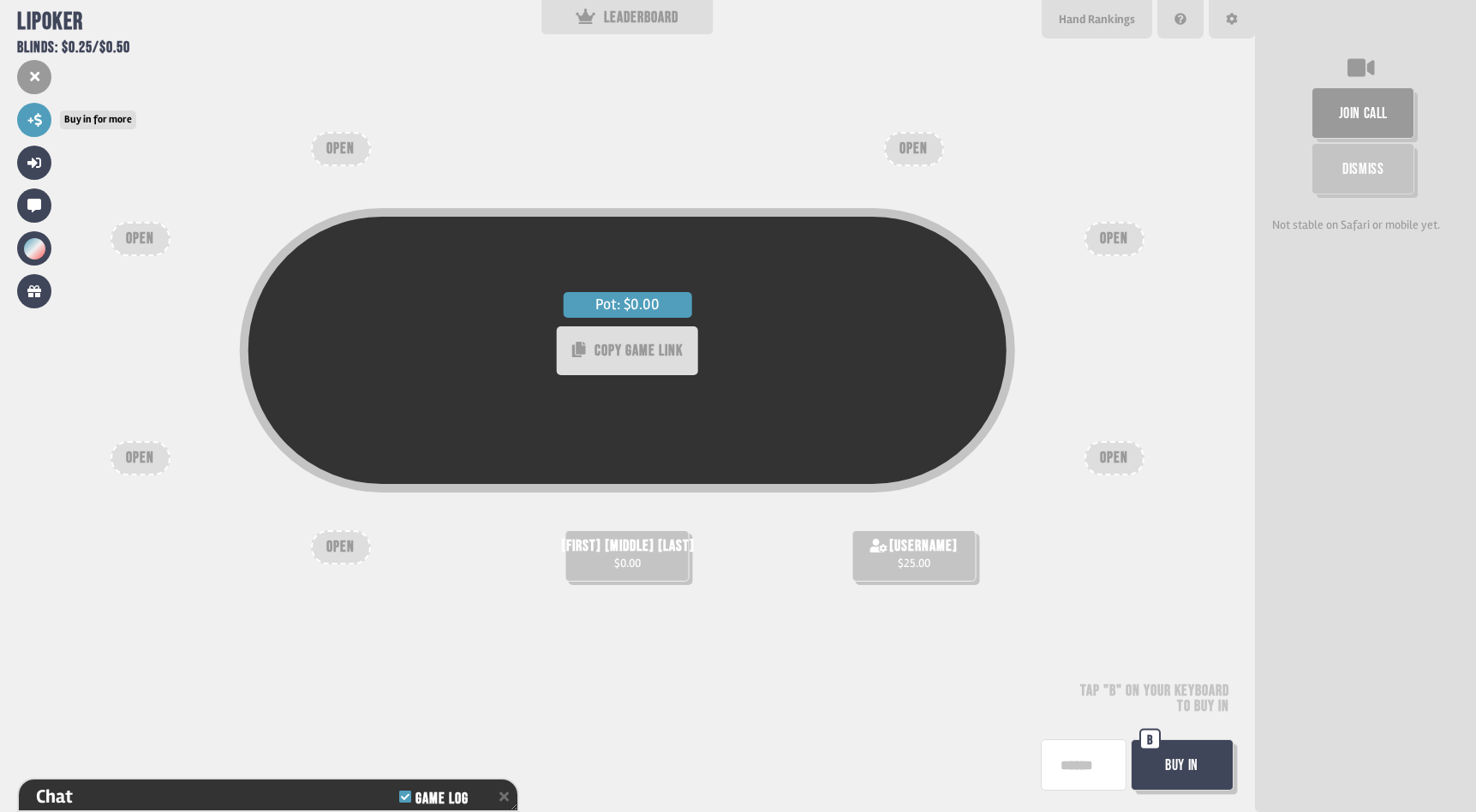 click on "+" at bounding box center [34, 120] 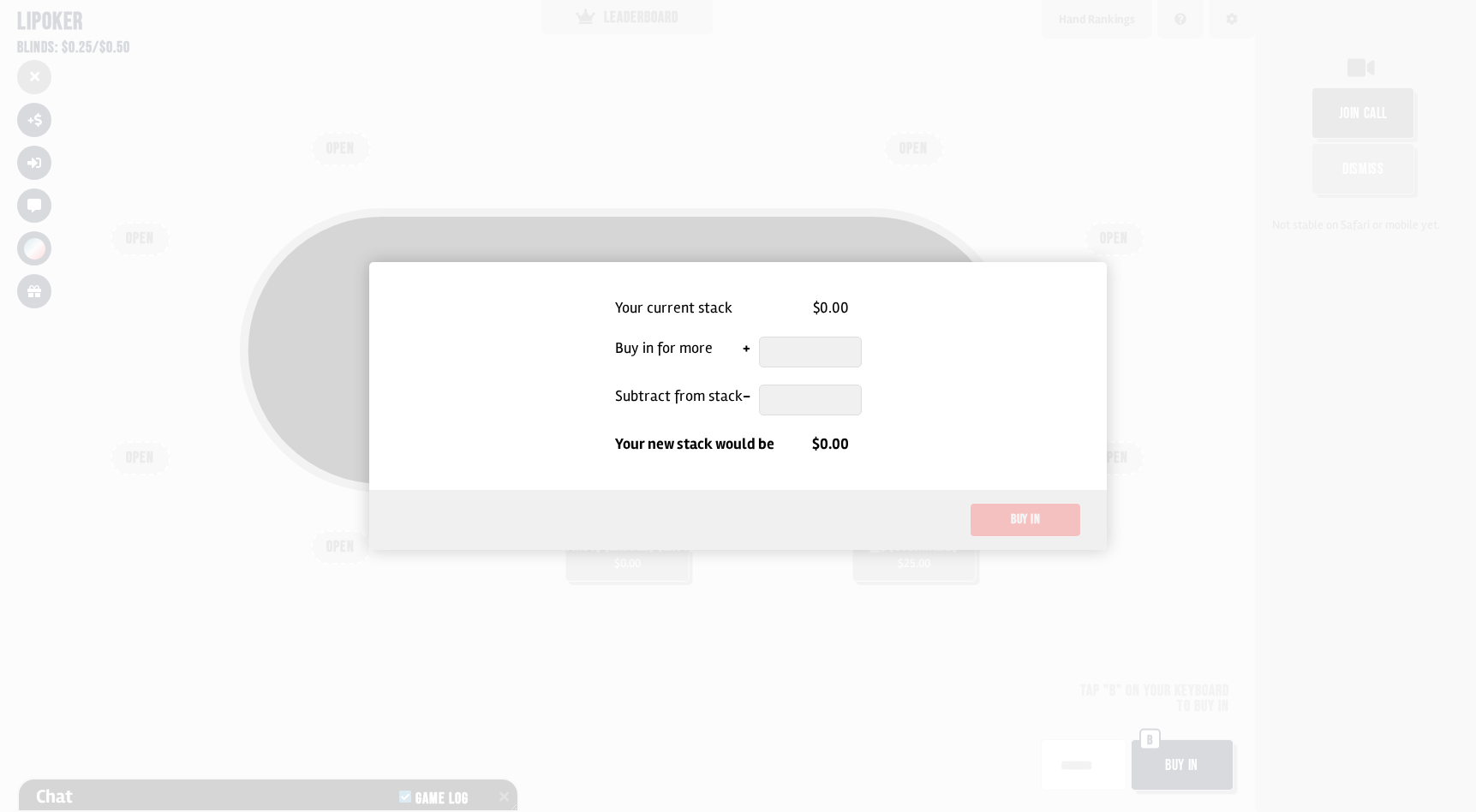 drag, startPoint x: 1039, startPoint y: 505, endPoint x: 1077, endPoint y: 452, distance: 65.21503 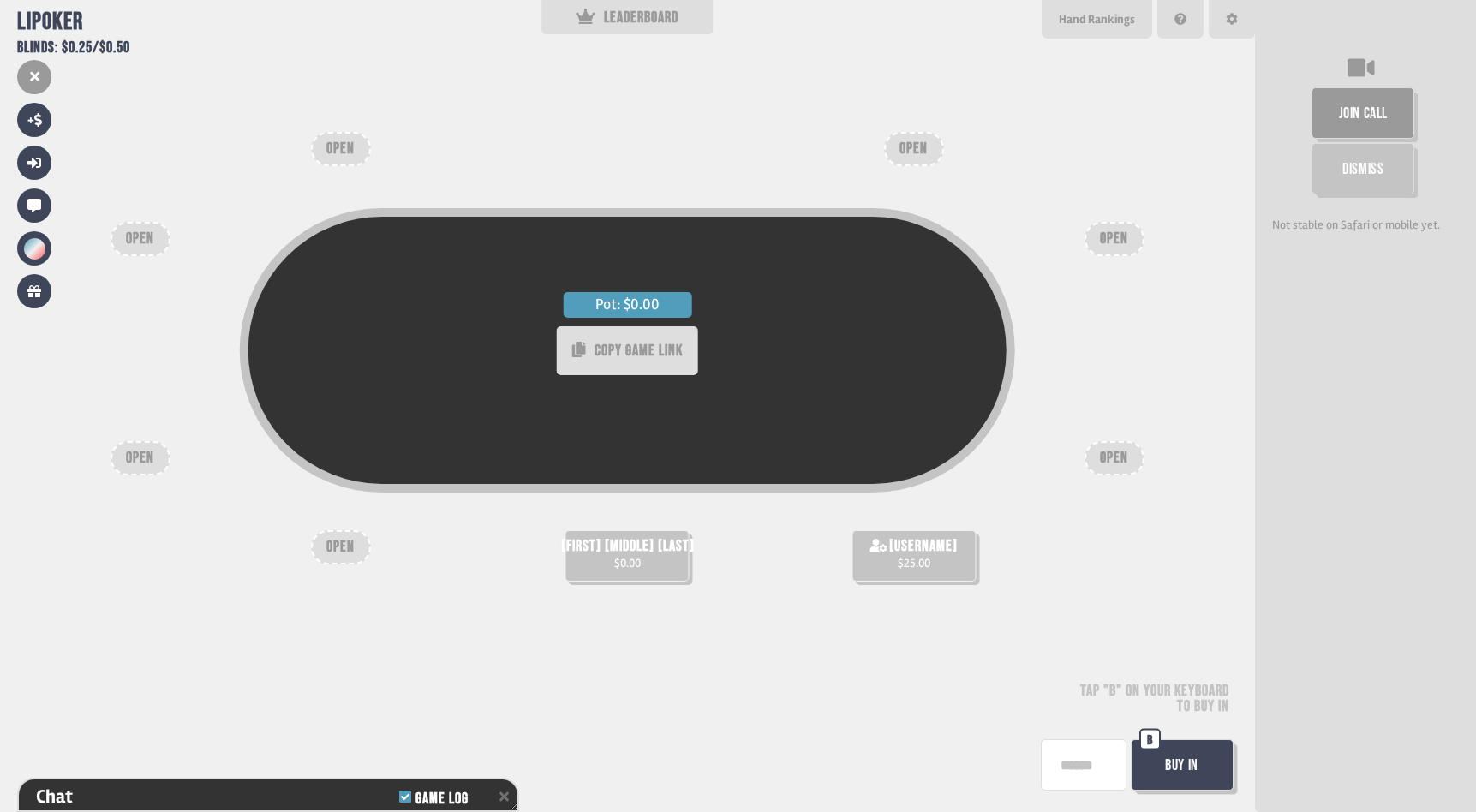 click on "Buy In" at bounding box center [1182, 765] 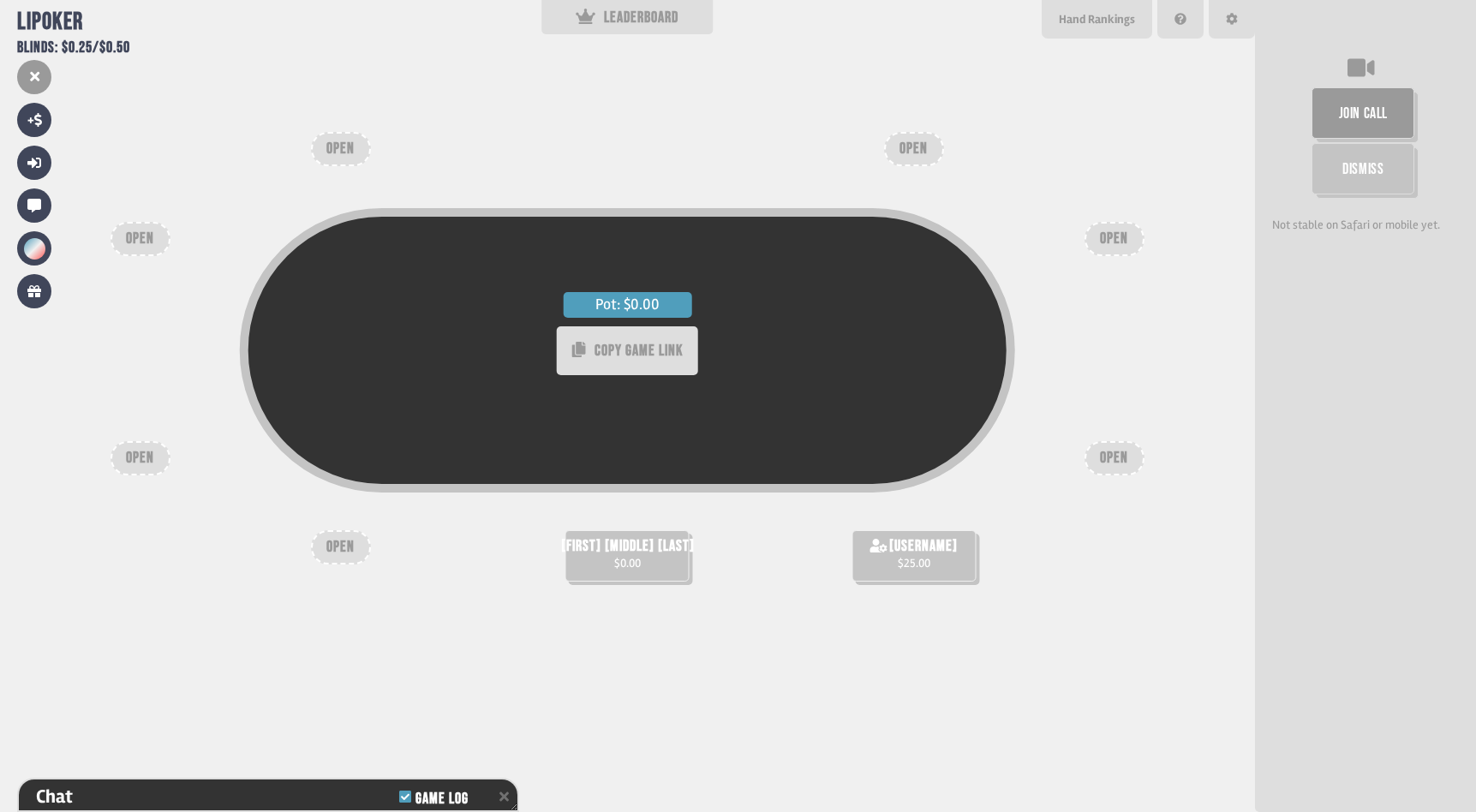 type on "**" 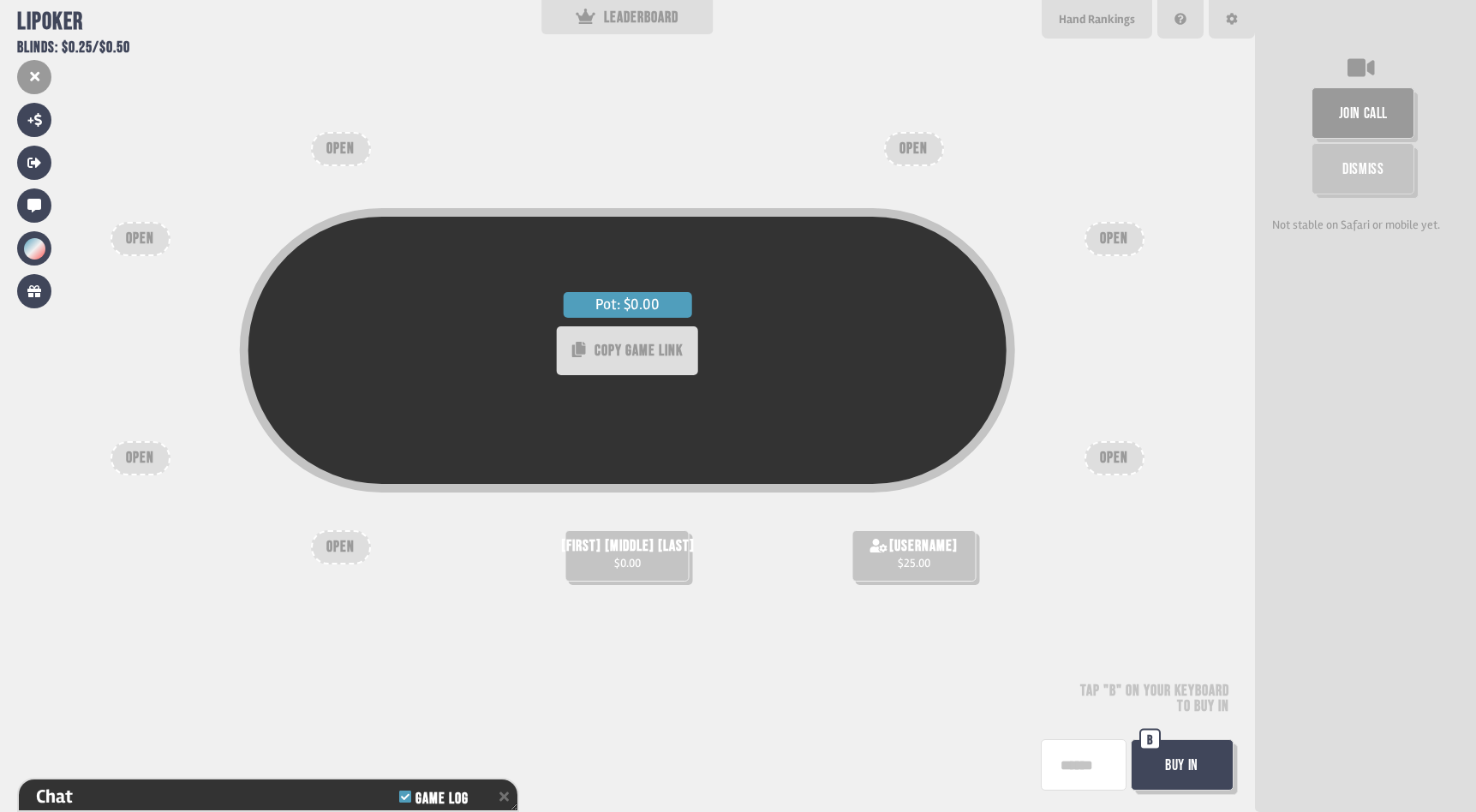 click on "**" at bounding box center (1084, 765) 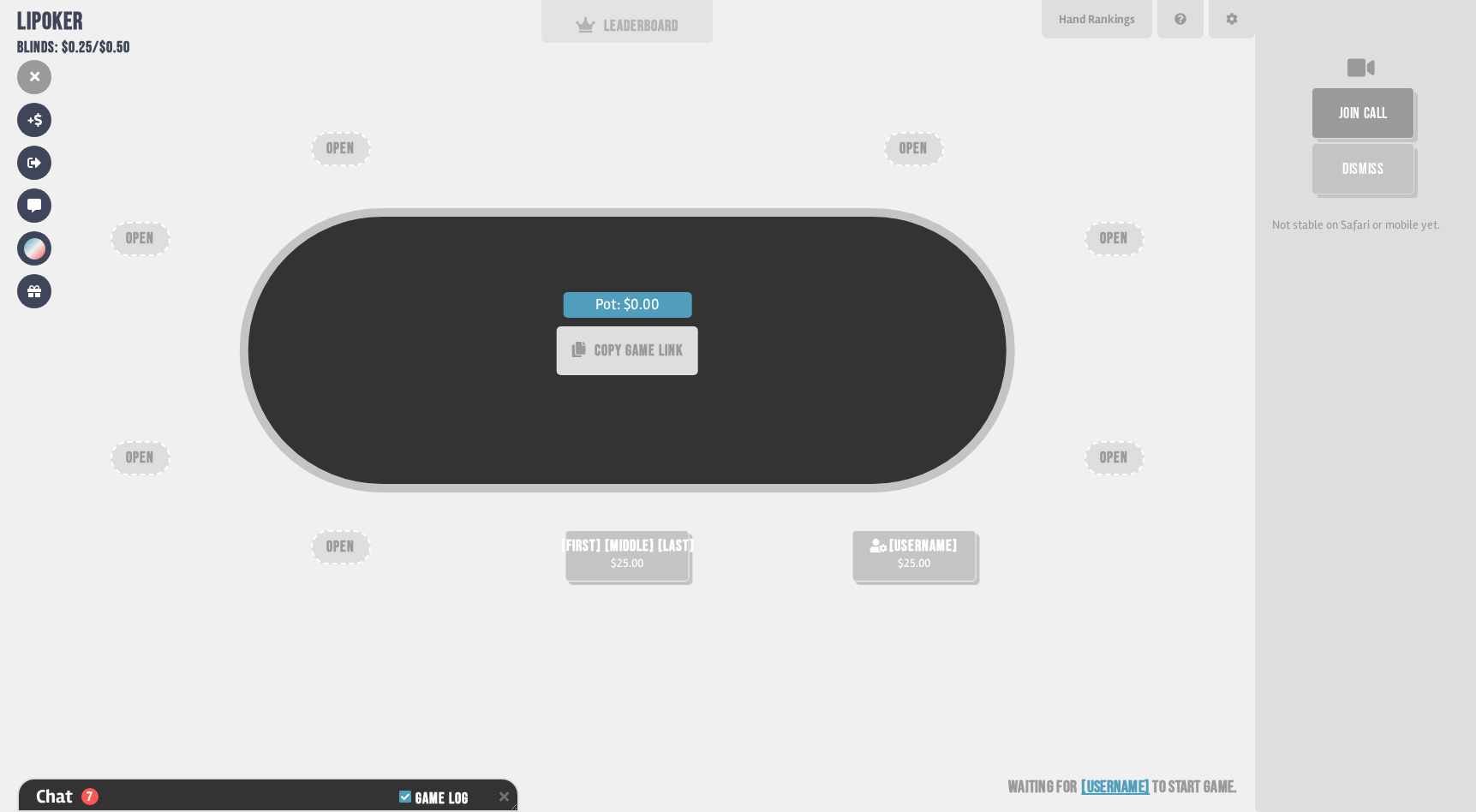 scroll, scrollTop: 284, scrollLeft: 0, axis: vertical 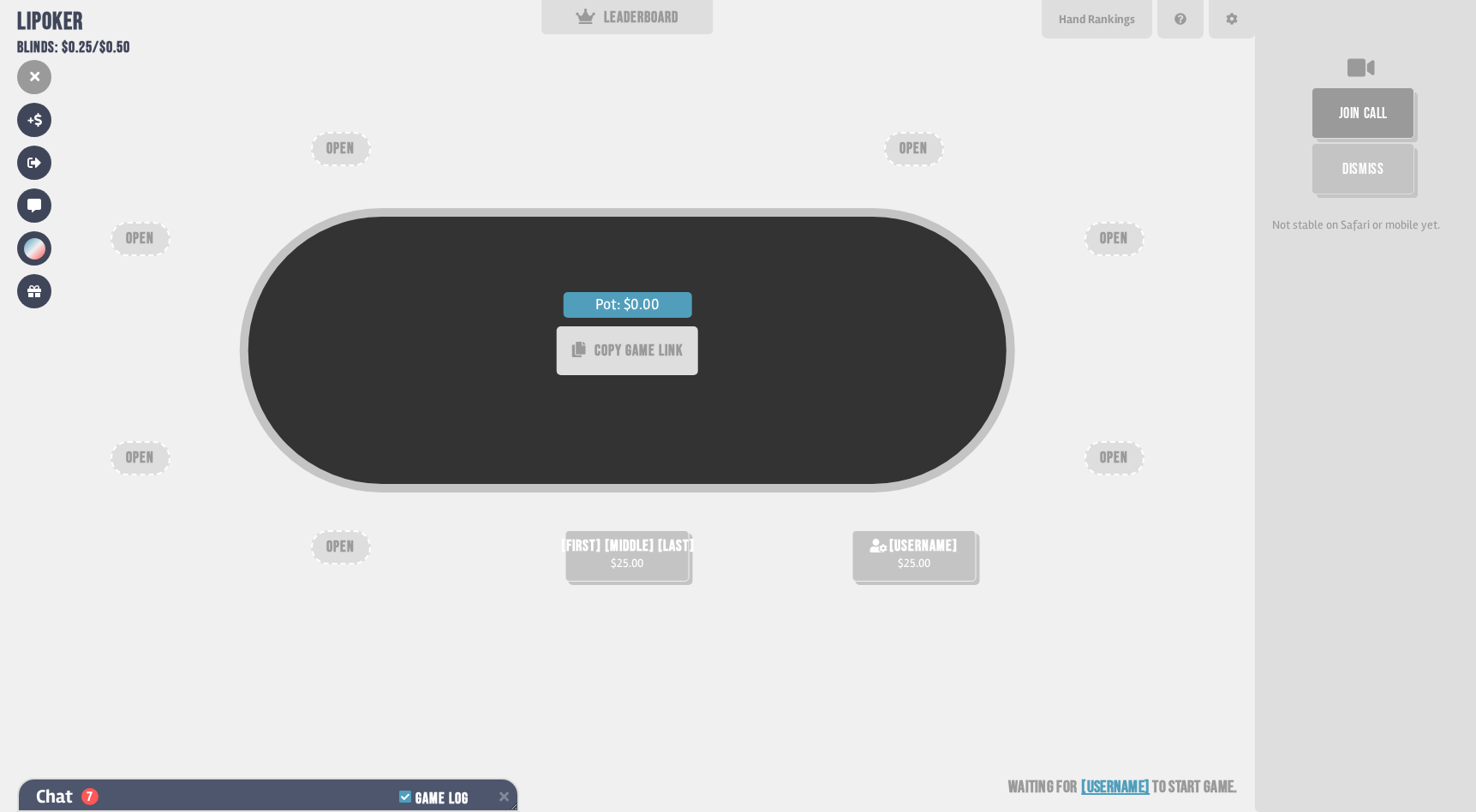 click on "Chat   7 Game Log" at bounding box center (268, 797) 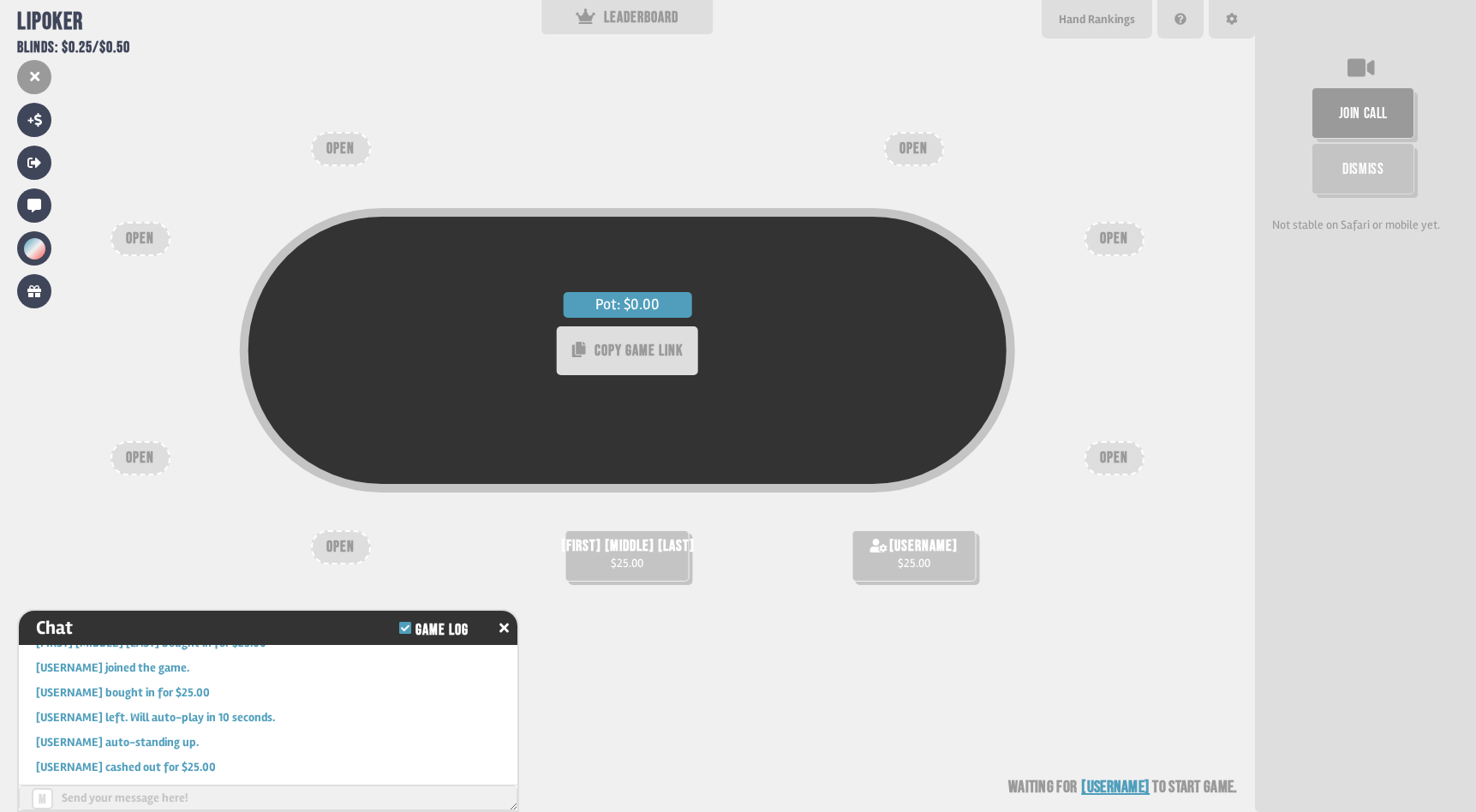 scroll, scrollTop: 149, scrollLeft: 0, axis: vertical 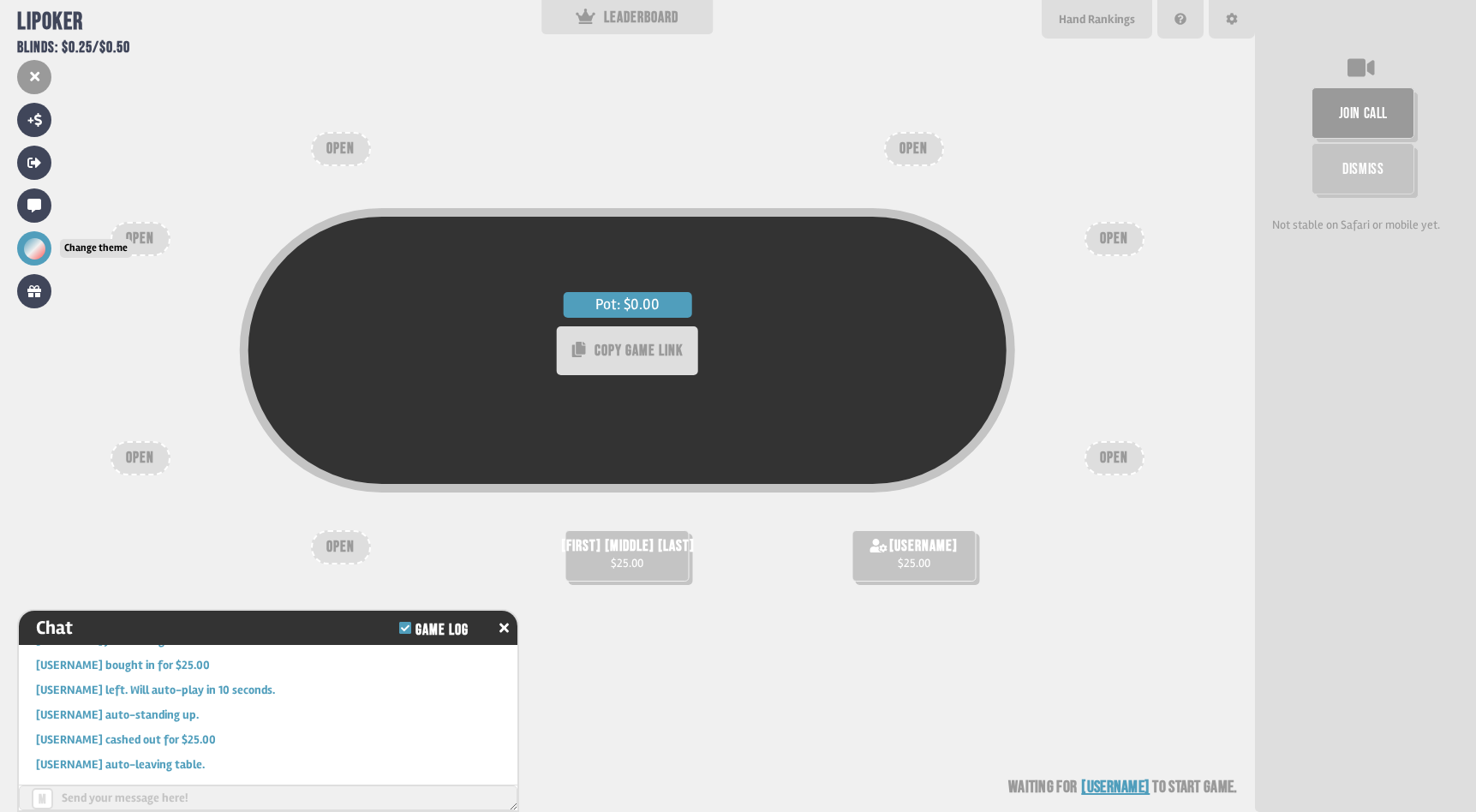 click at bounding box center (34, 248) 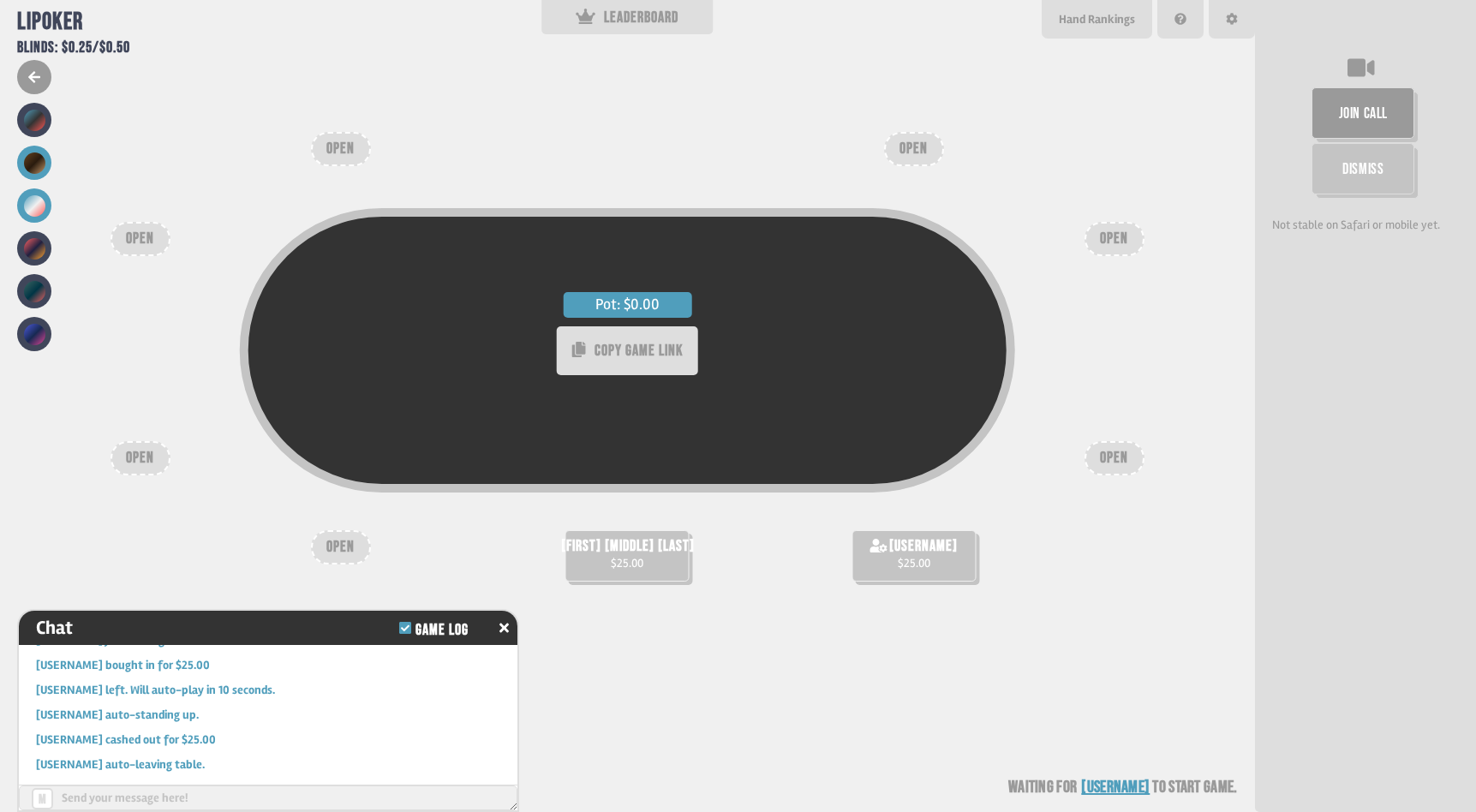 click at bounding box center (34, 163) 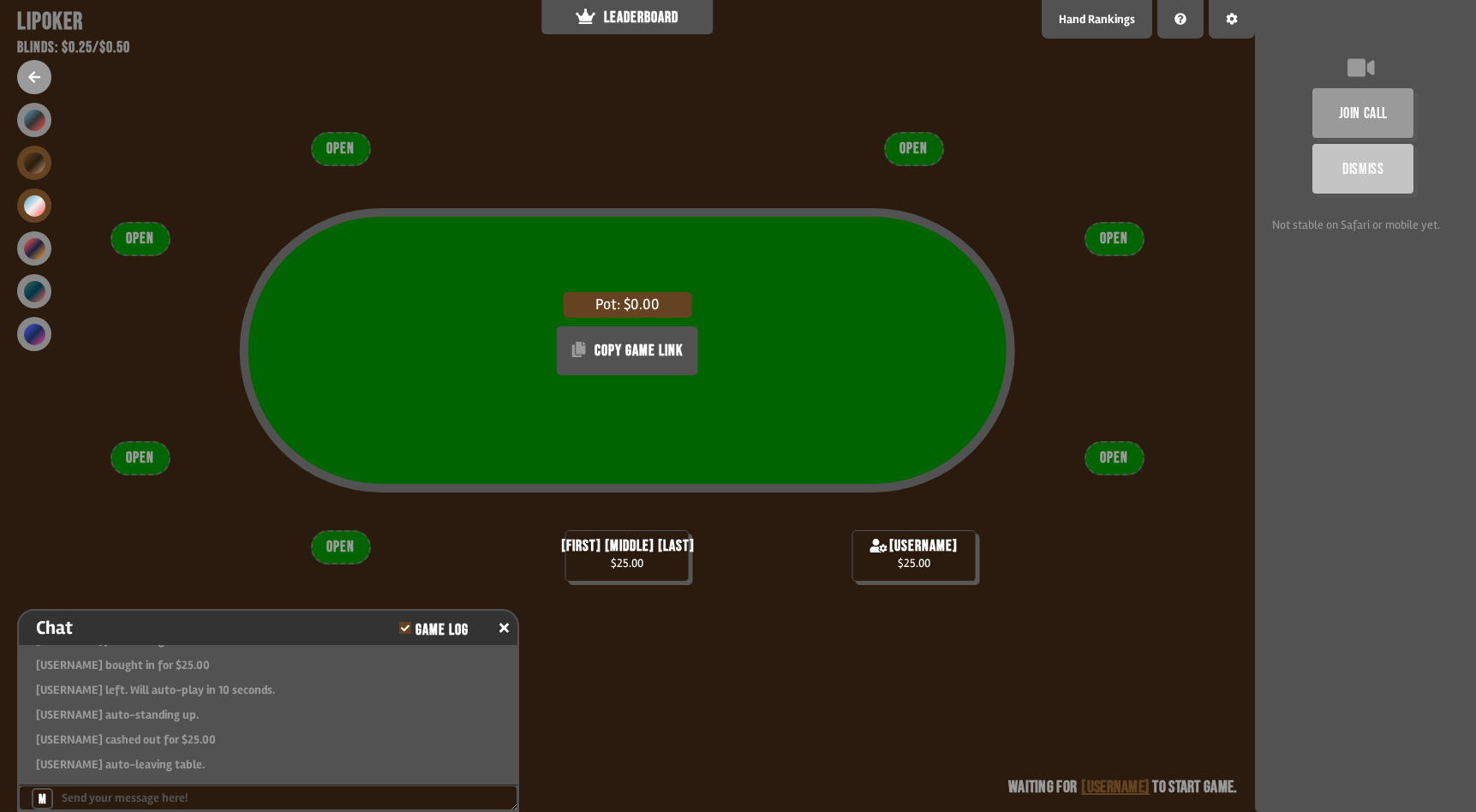 click at bounding box center (34, 206) 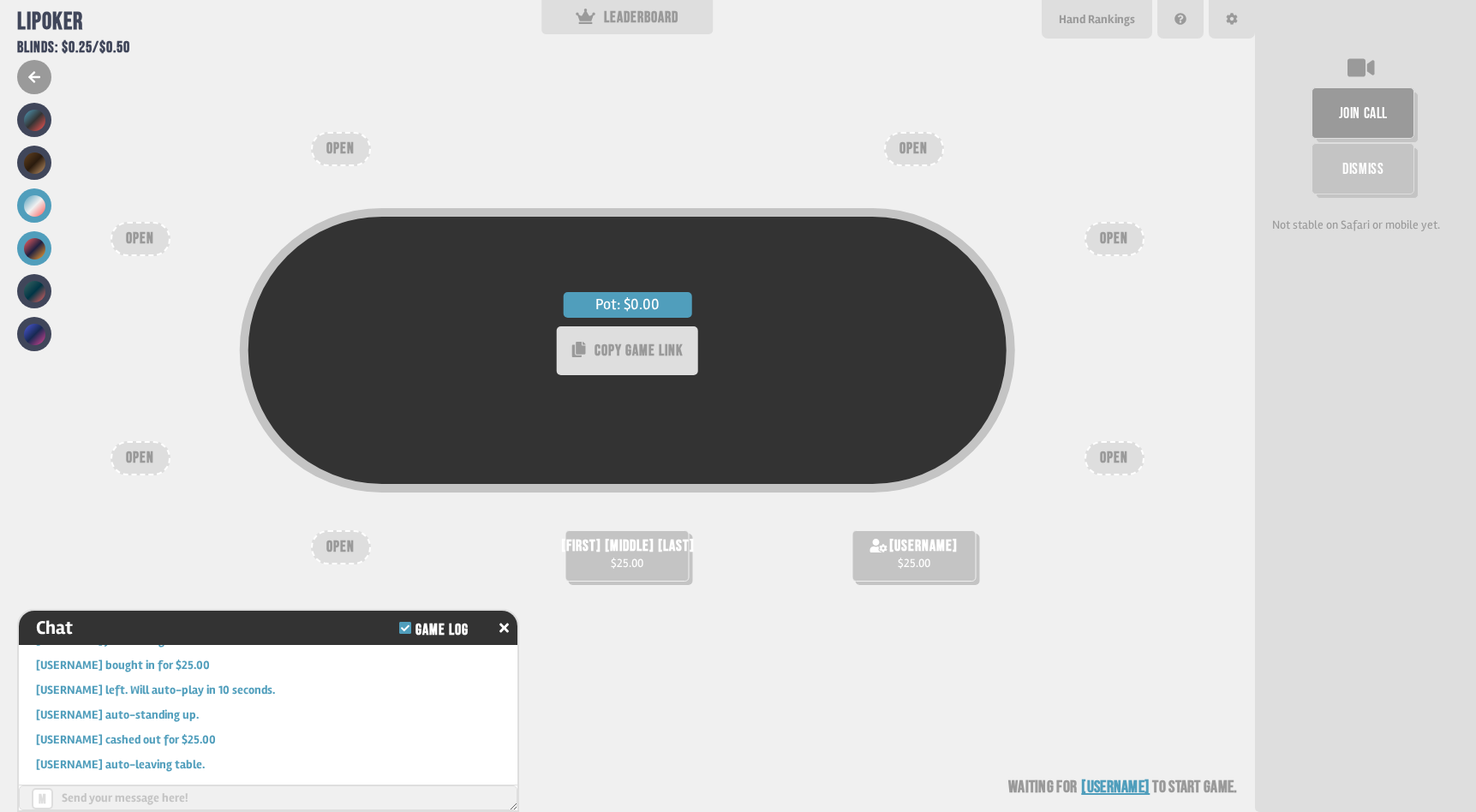 click at bounding box center [34, 248] 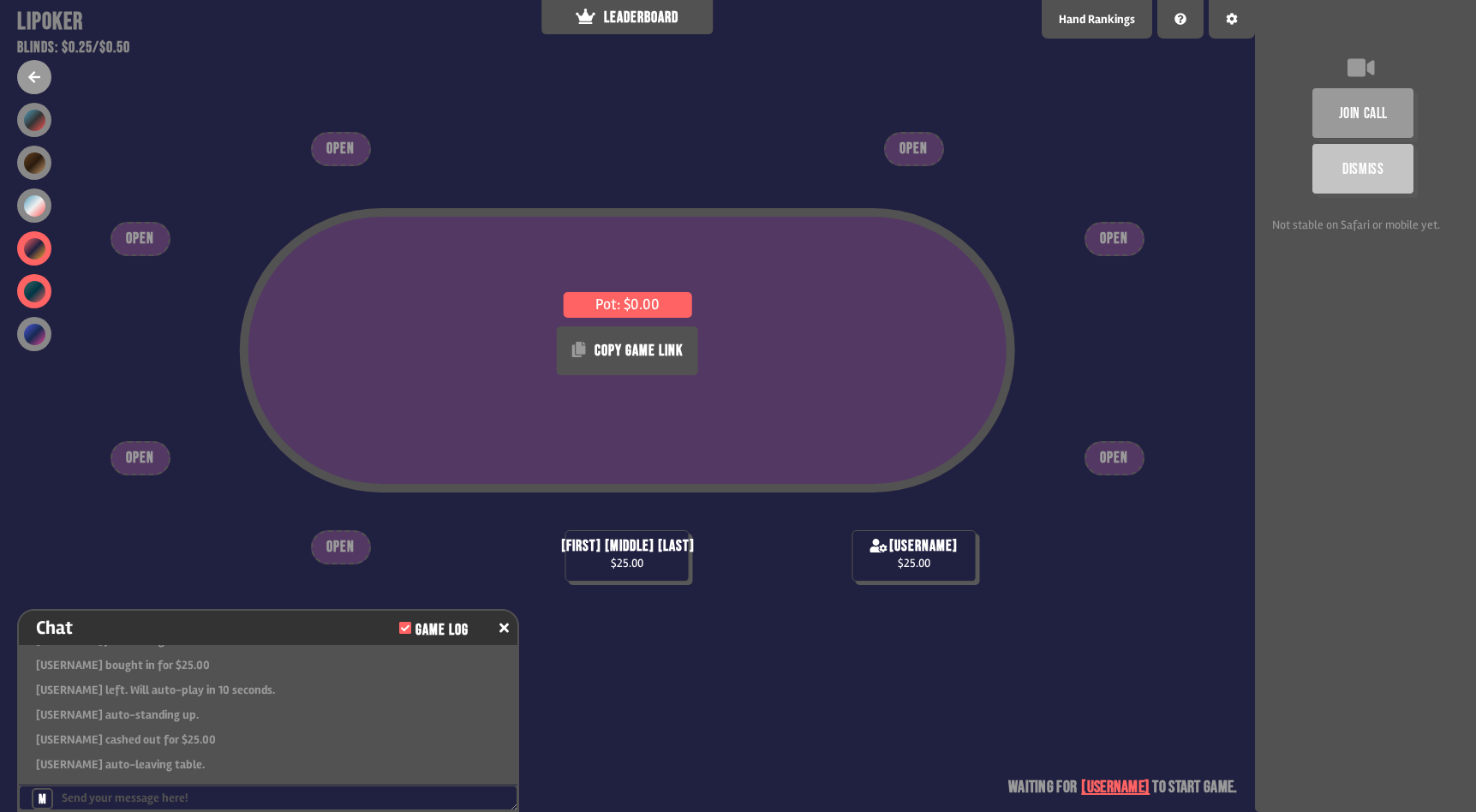 click at bounding box center (34, 291) 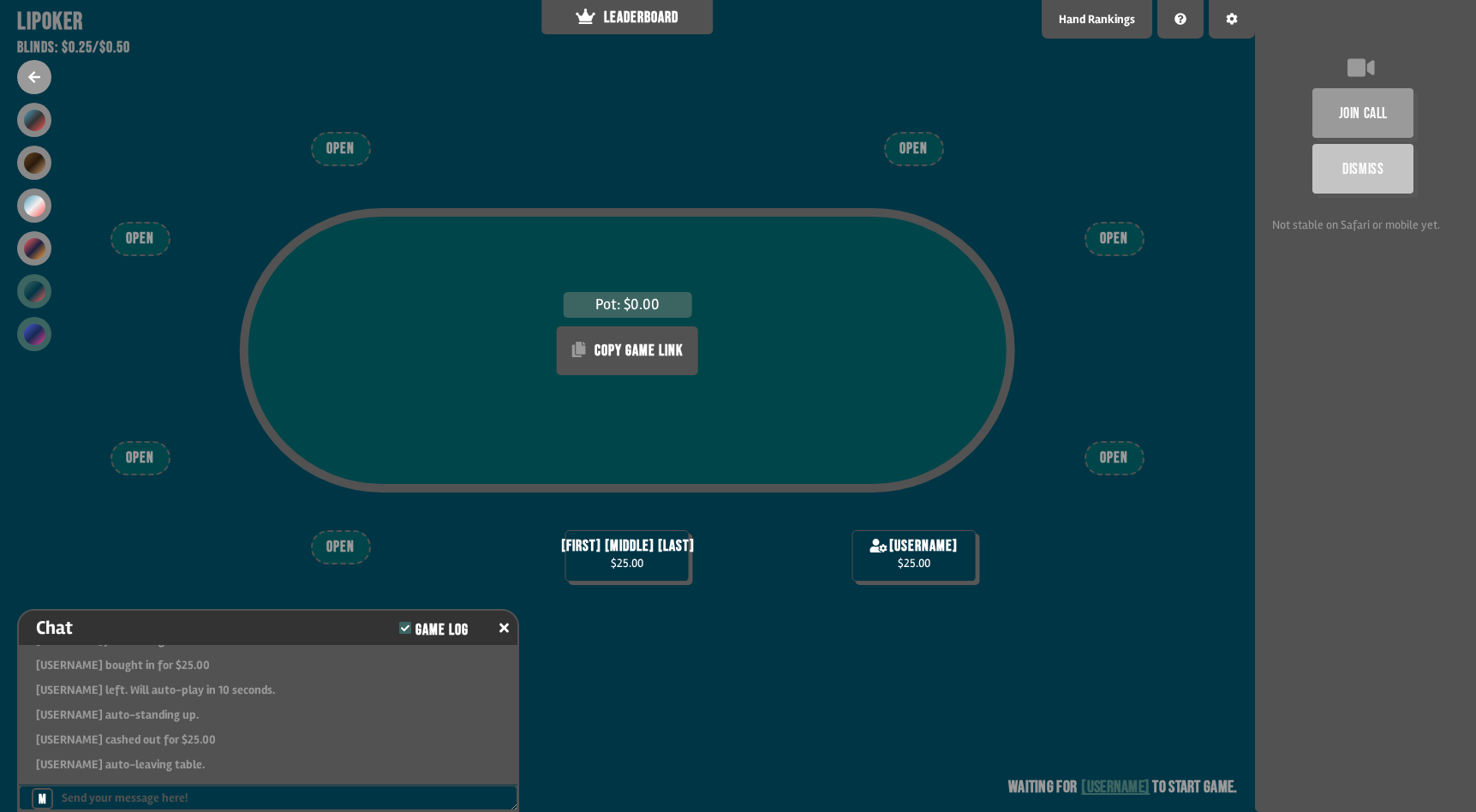 click at bounding box center (34, 334) 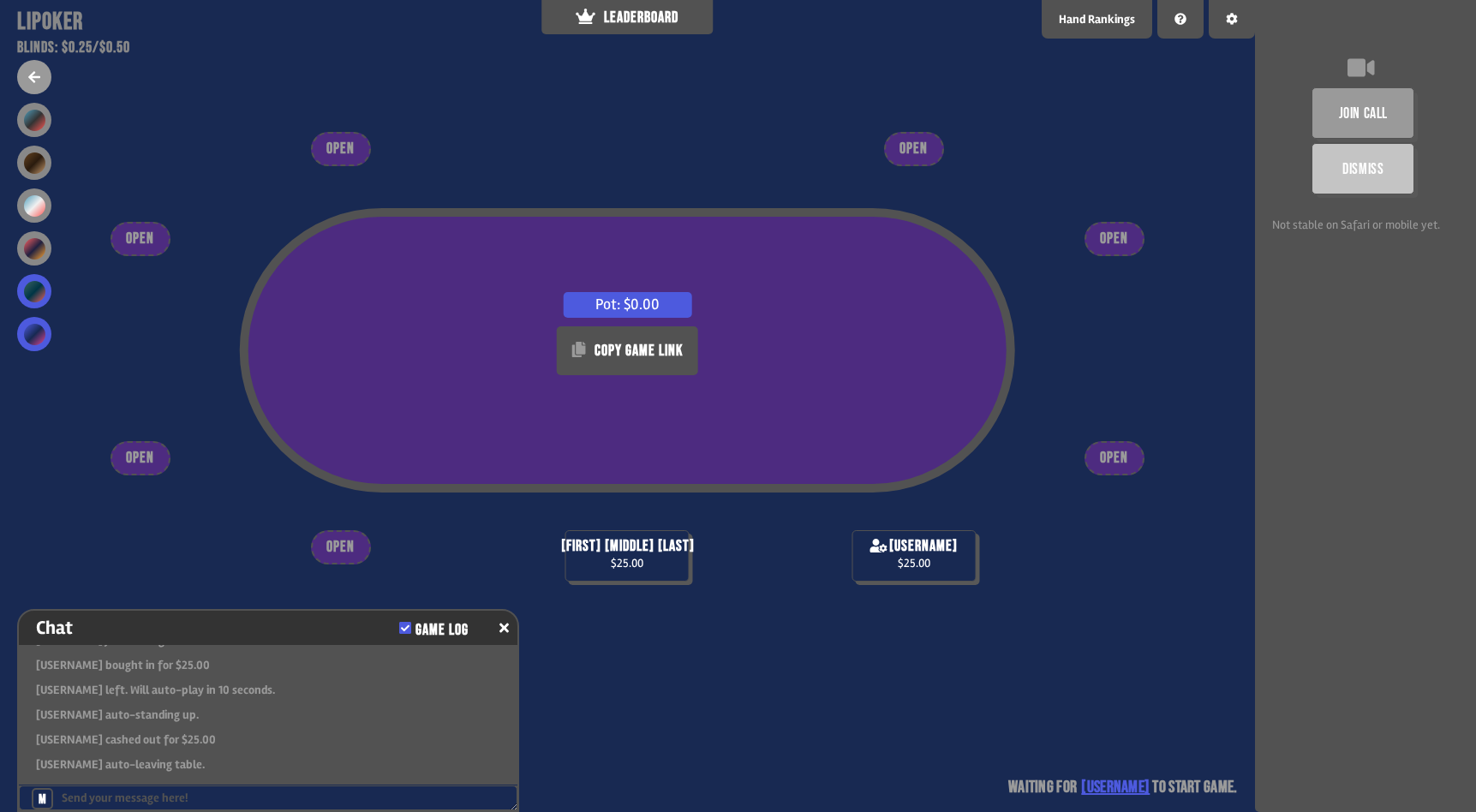 click at bounding box center (34, 291) 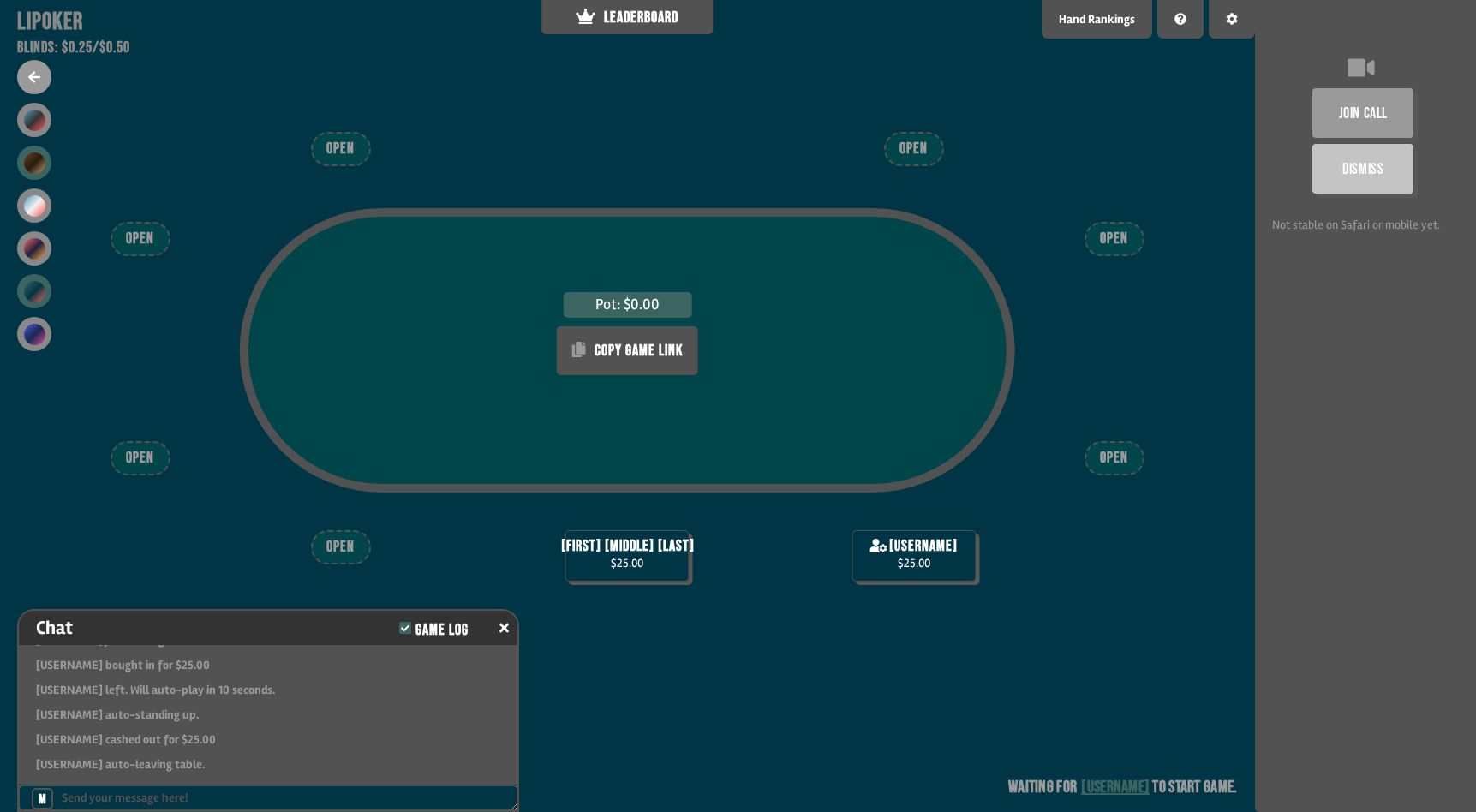 click at bounding box center [34, 163] 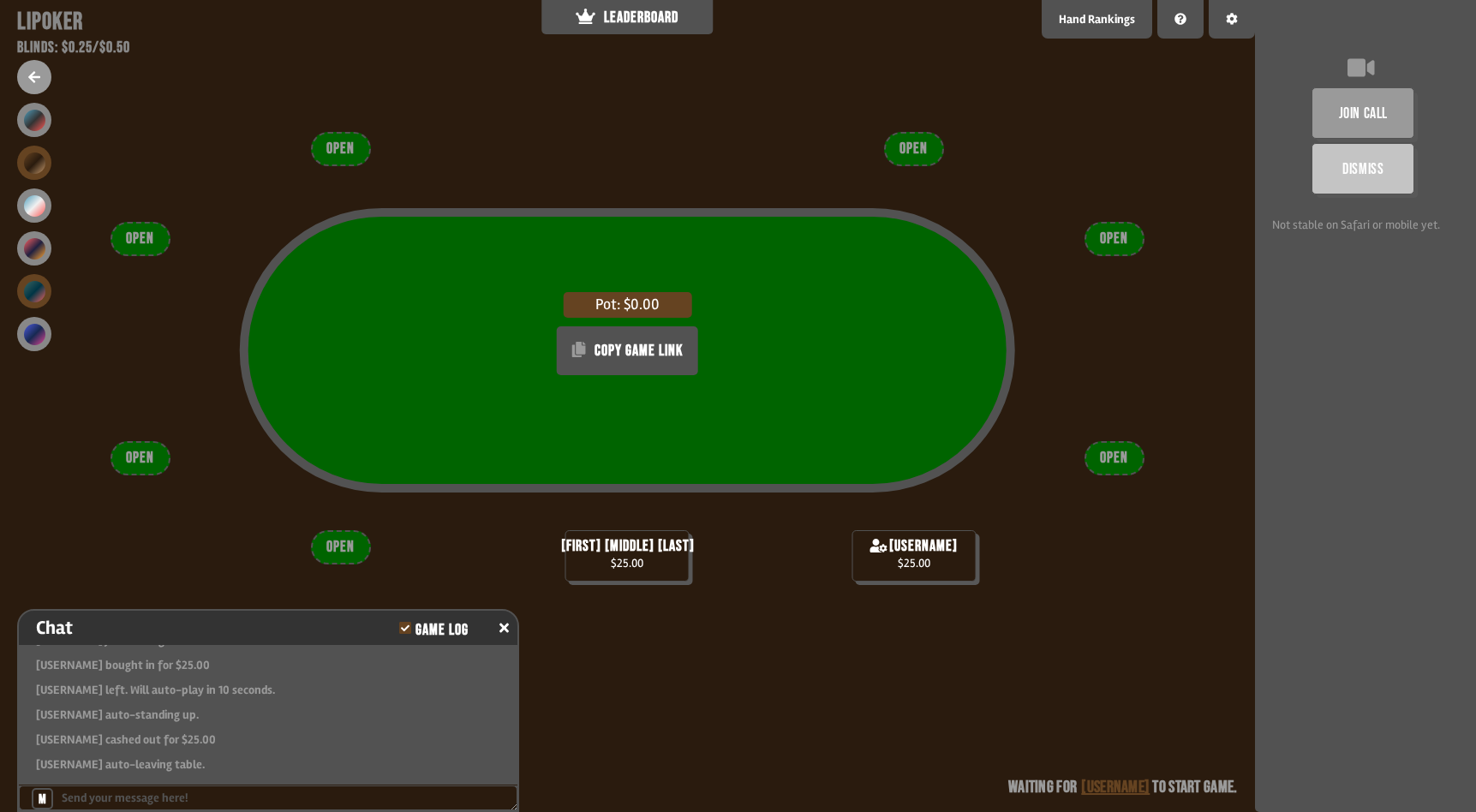 click at bounding box center (34, 291) 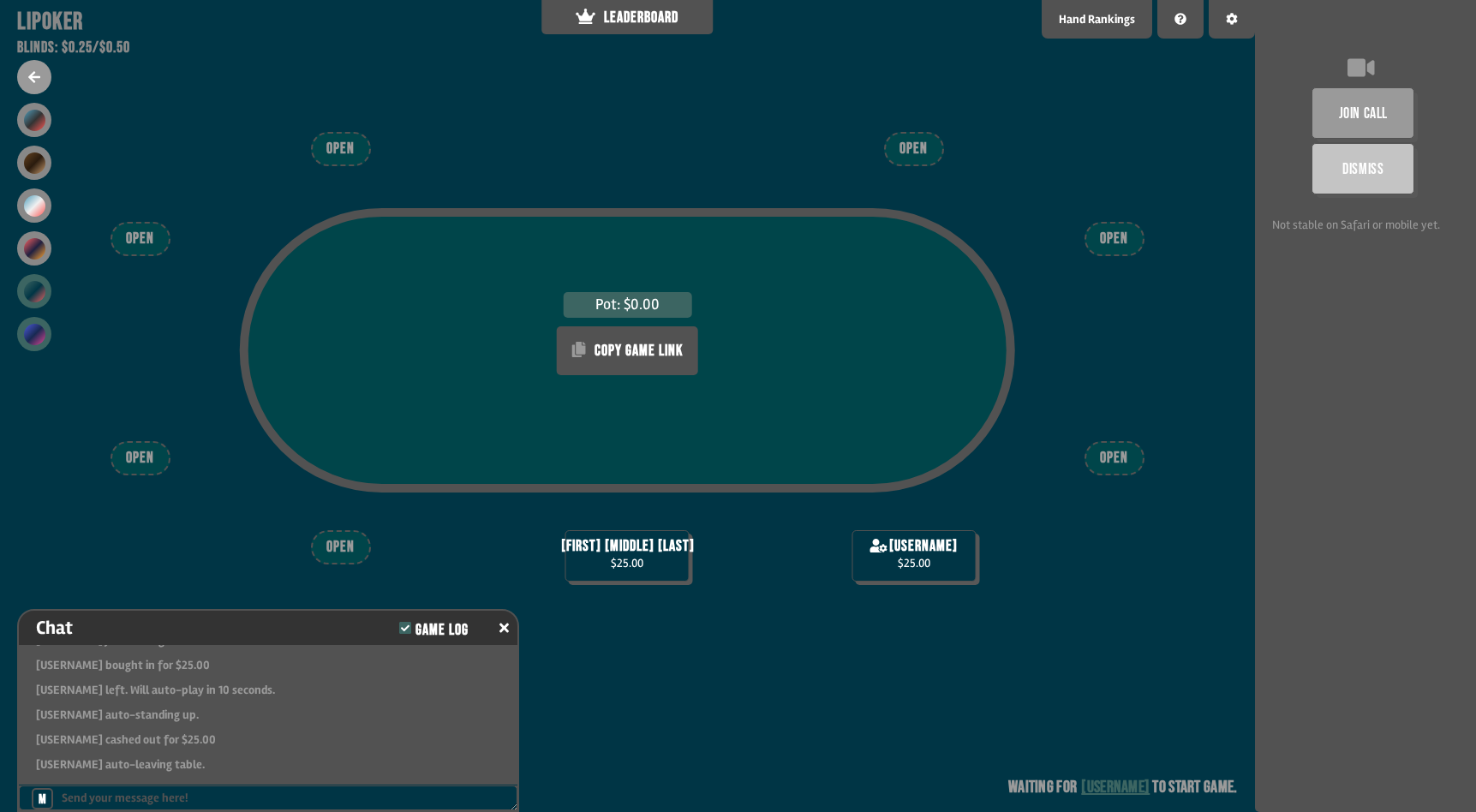 click at bounding box center [34, 334] 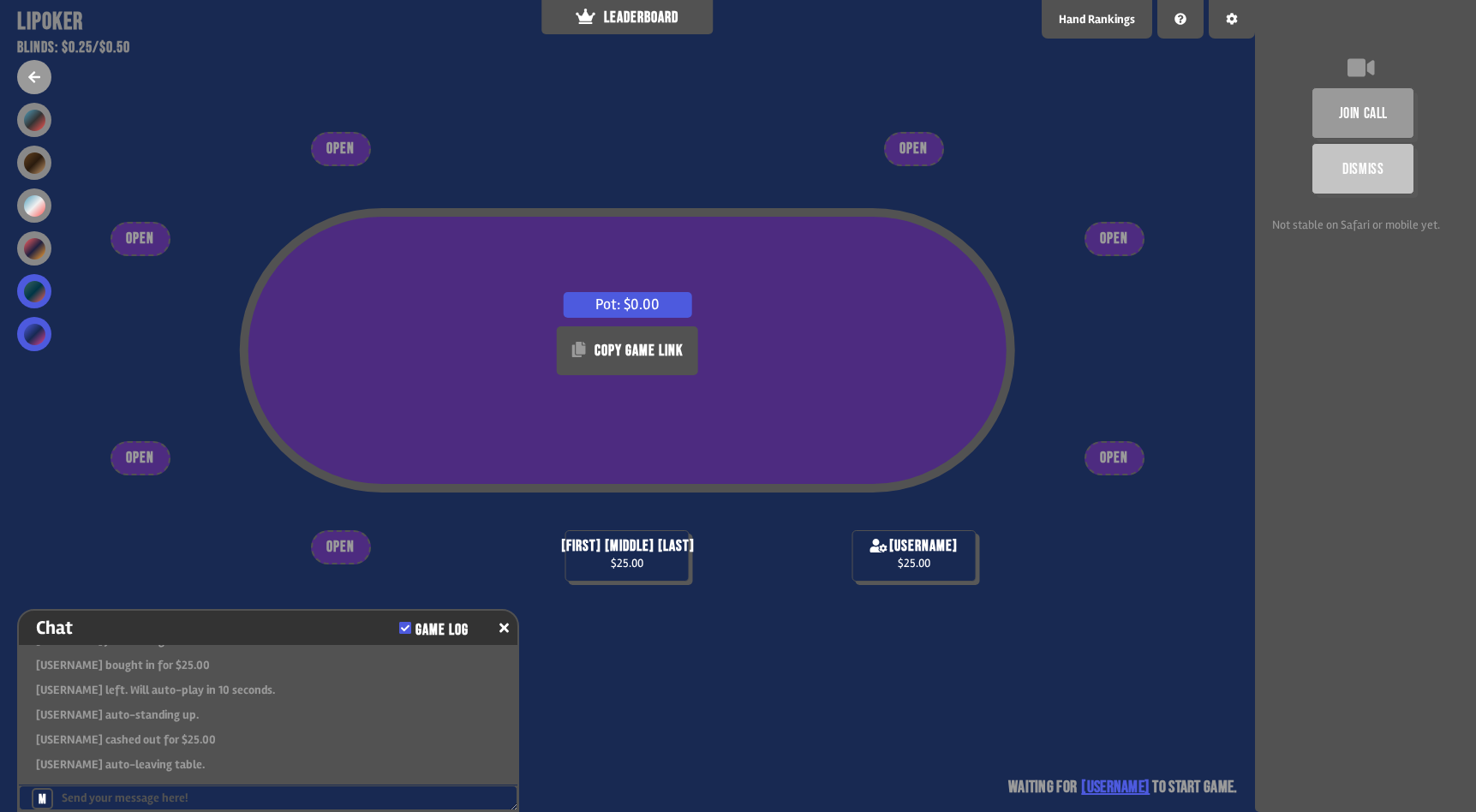 click at bounding box center (34, 291) 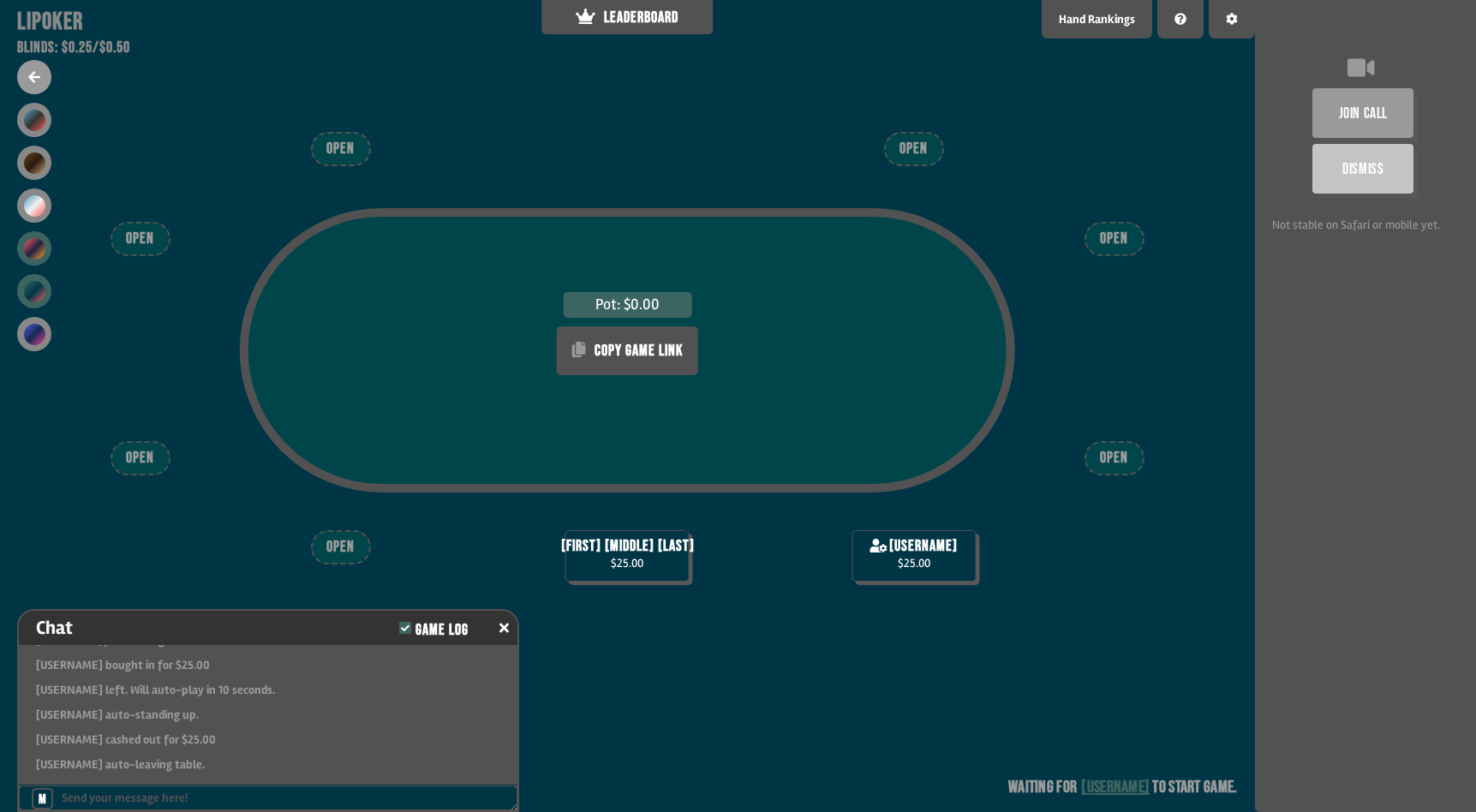 click at bounding box center (34, 248) 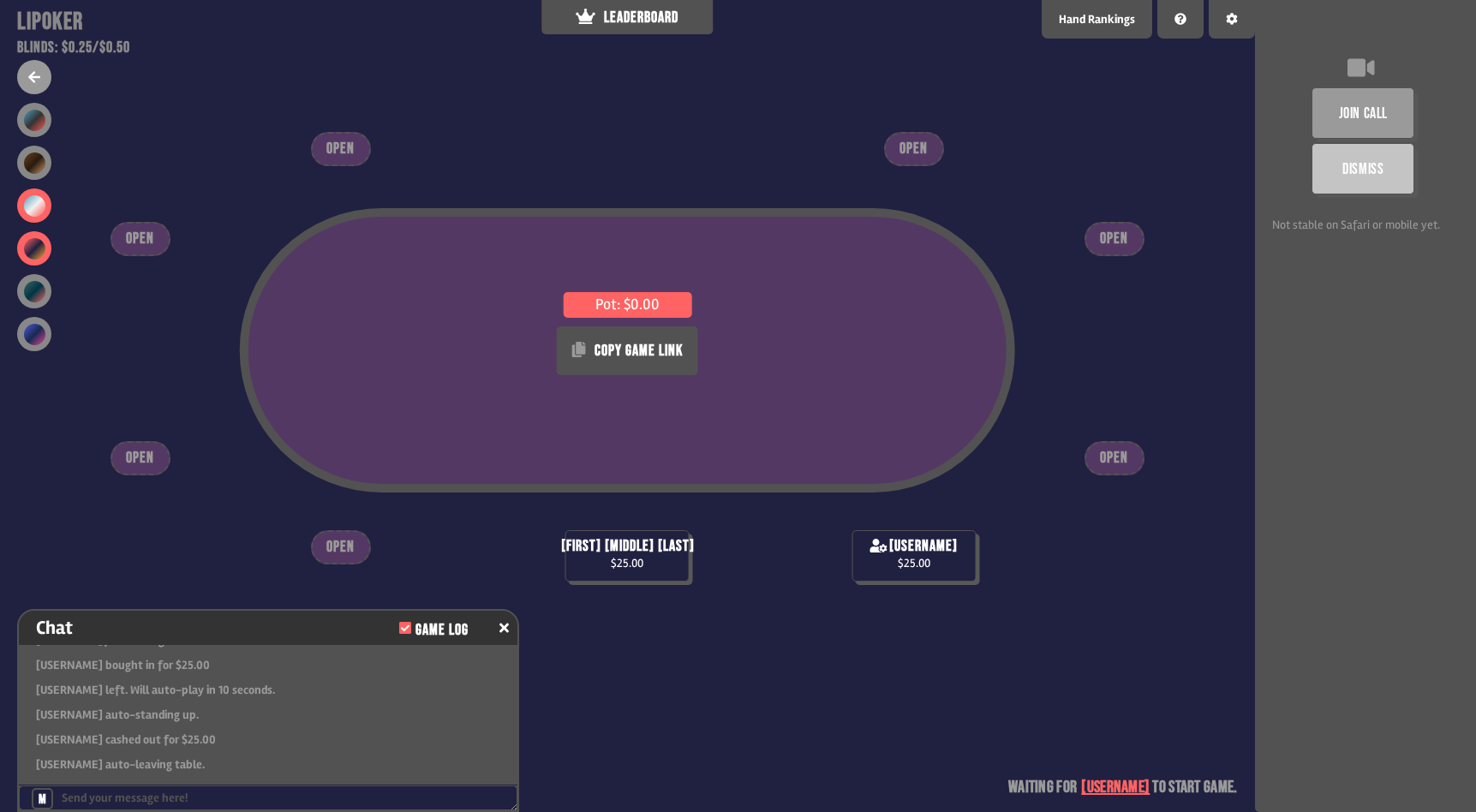click at bounding box center (34, 206) 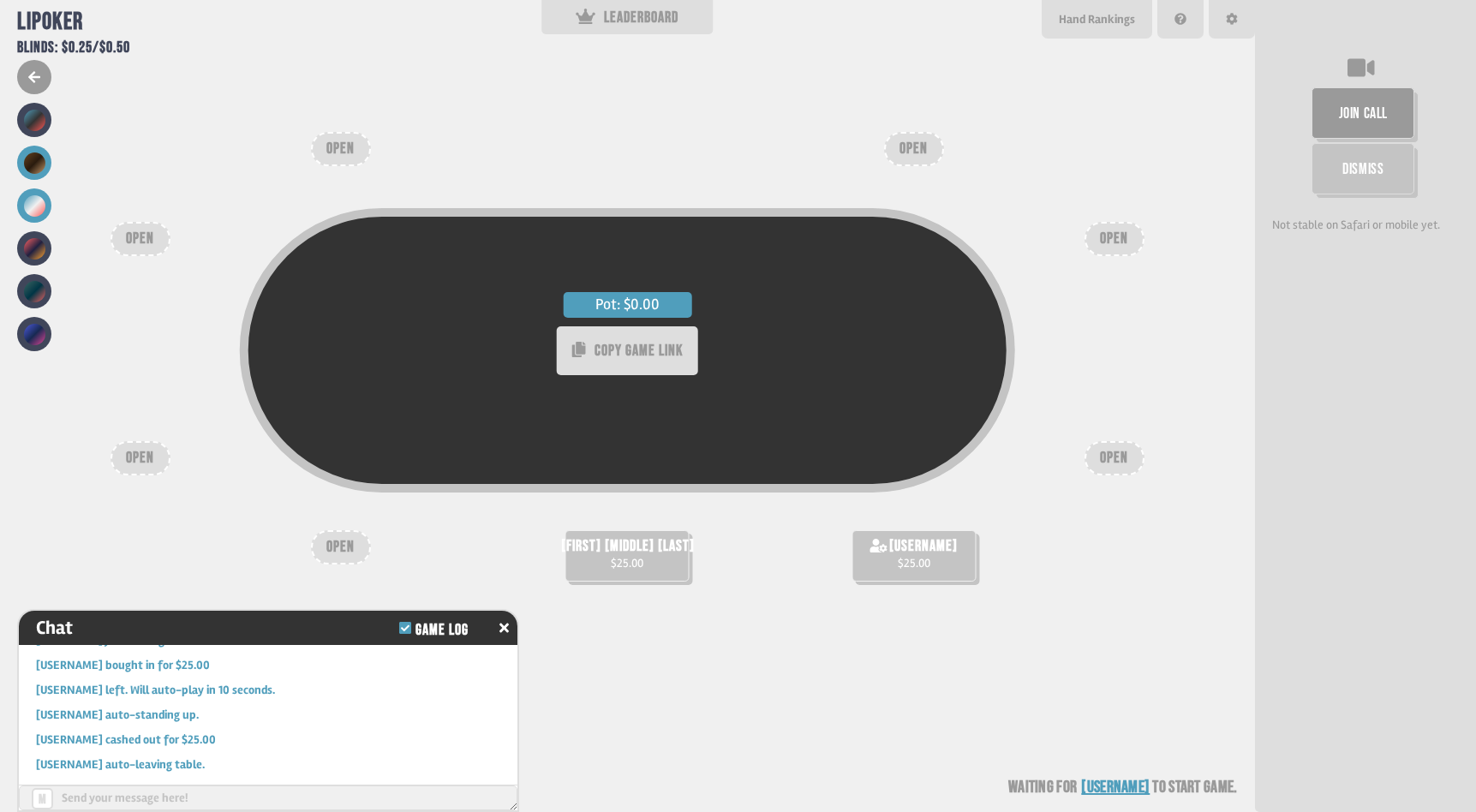 click at bounding box center [34, 163] 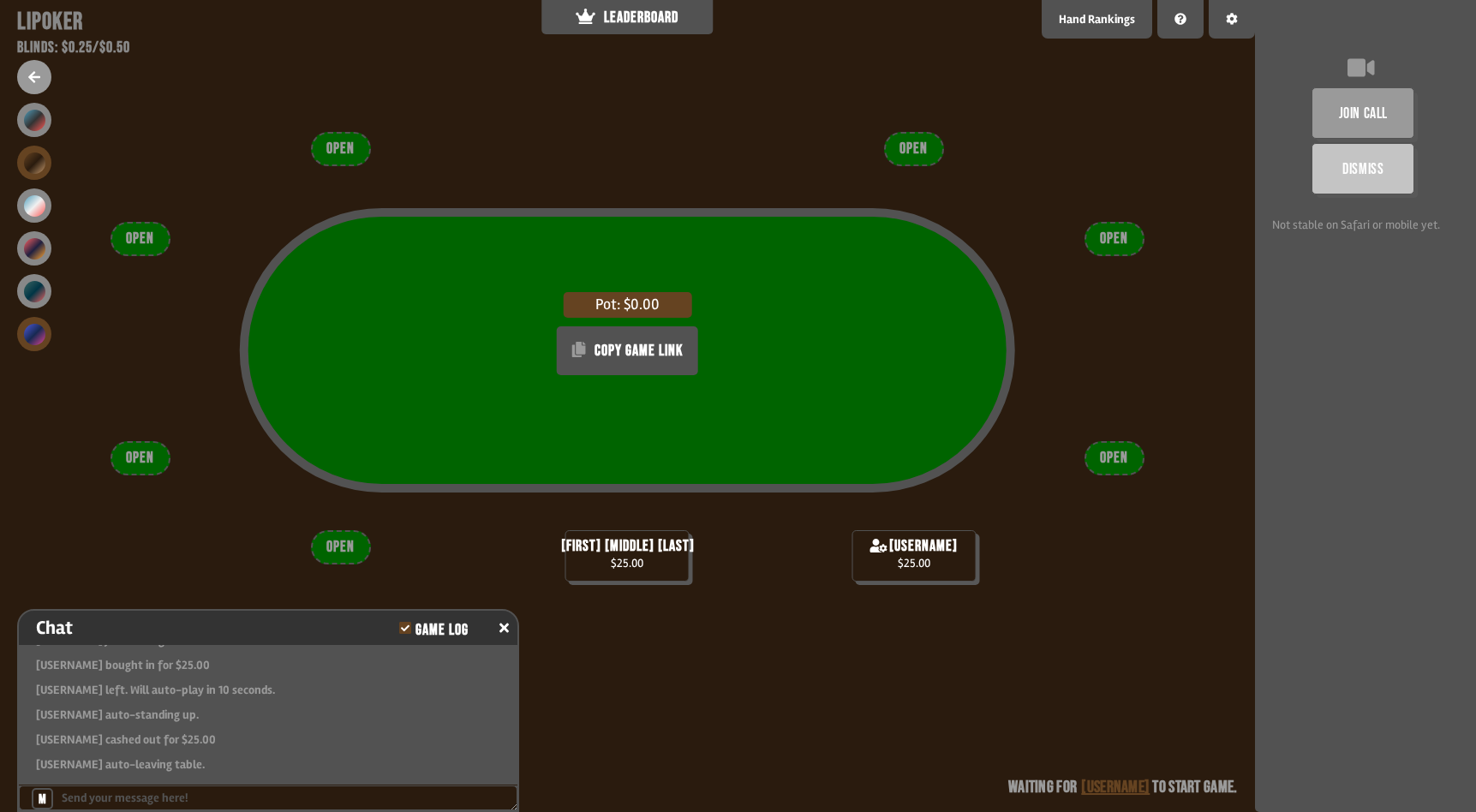 click at bounding box center (34, 334) 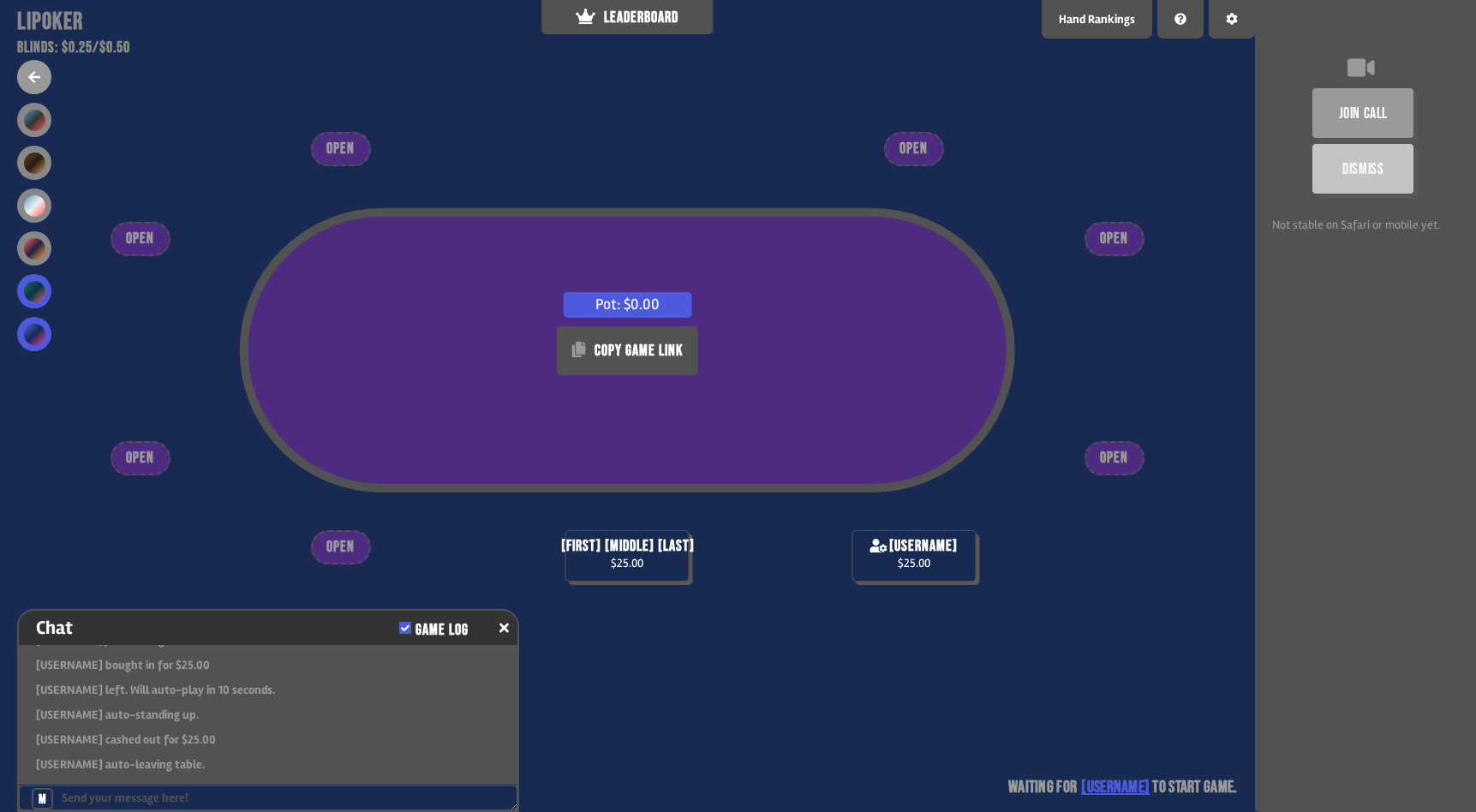 click at bounding box center (34, 291) 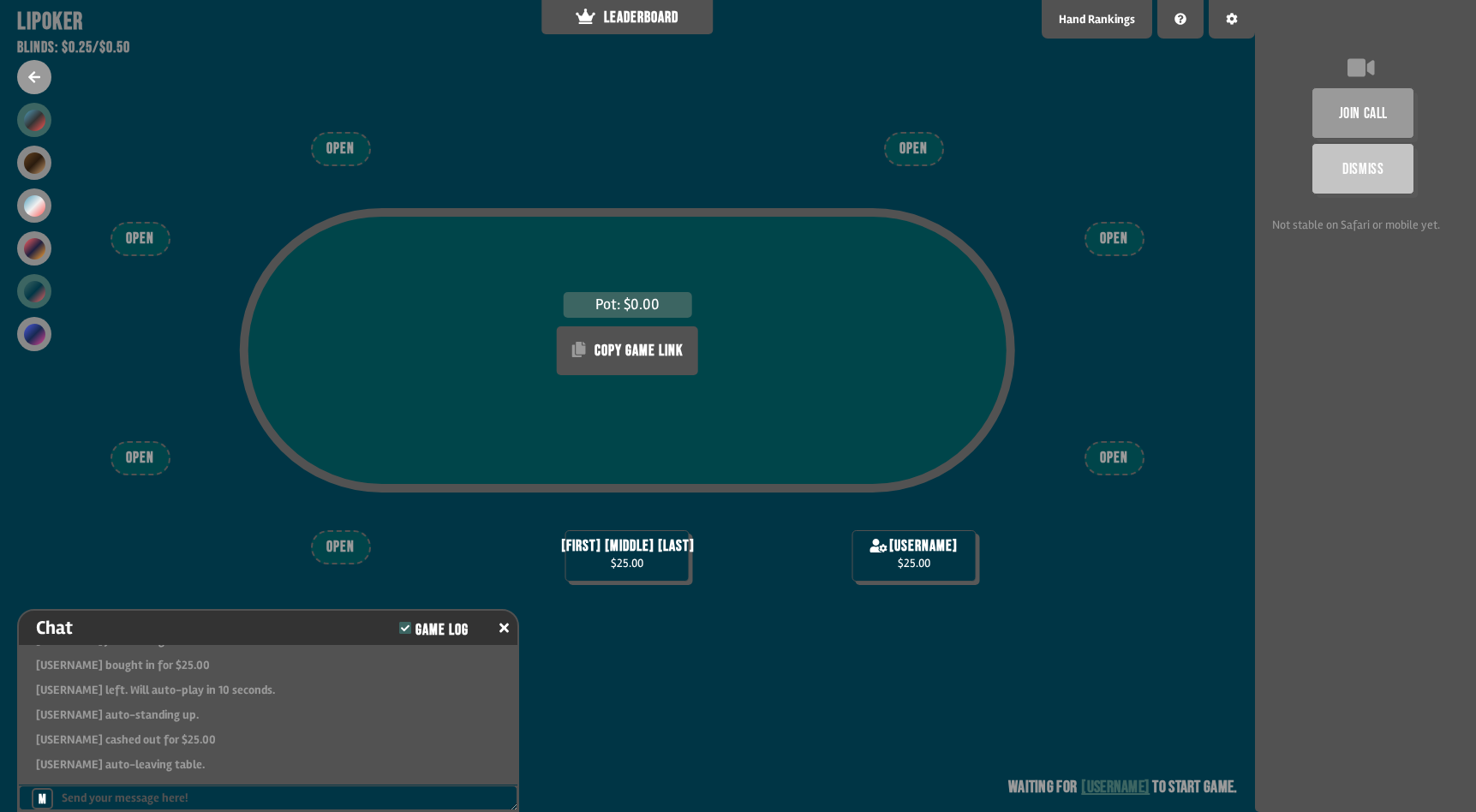 click at bounding box center (34, 120) 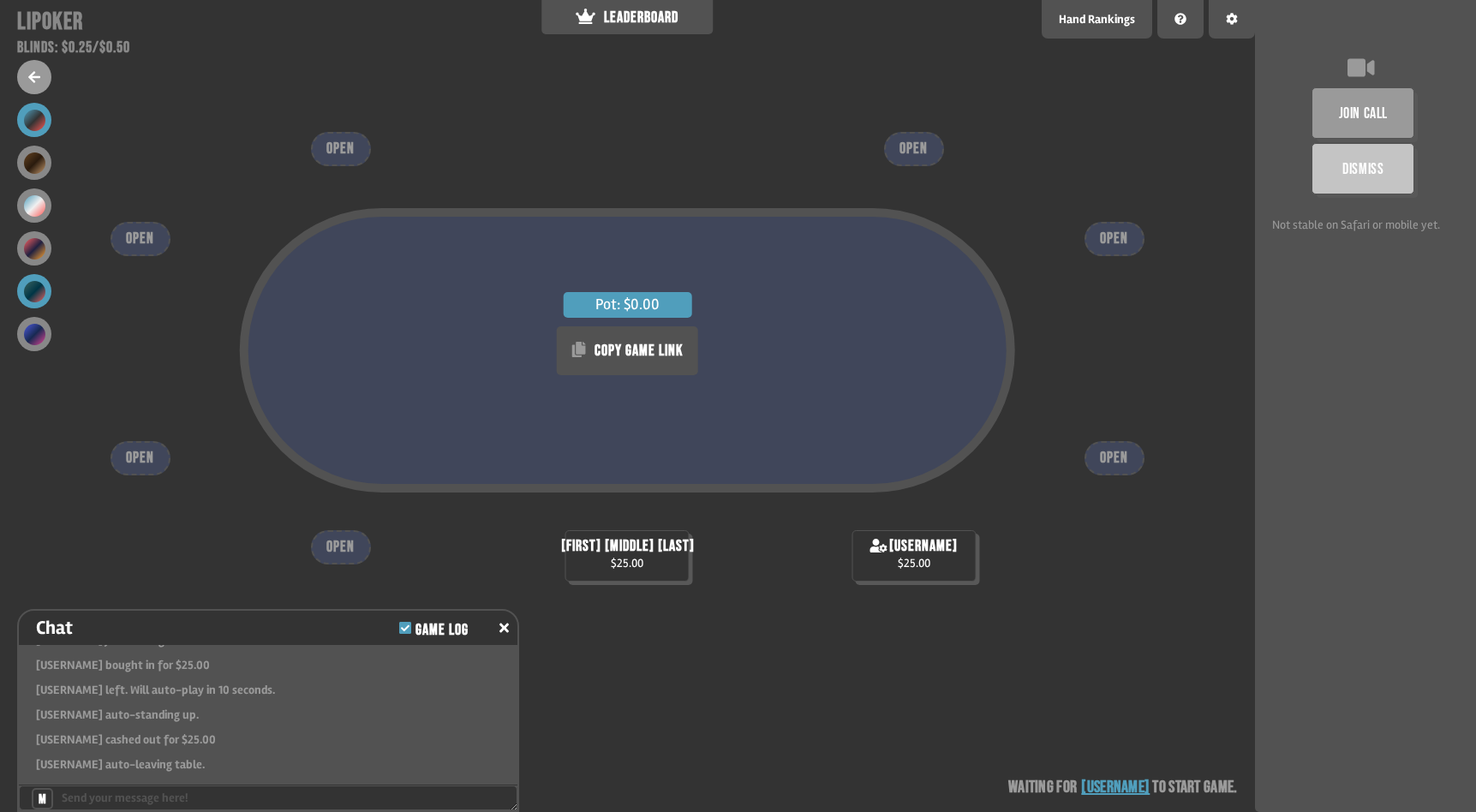 click at bounding box center [34, 291] 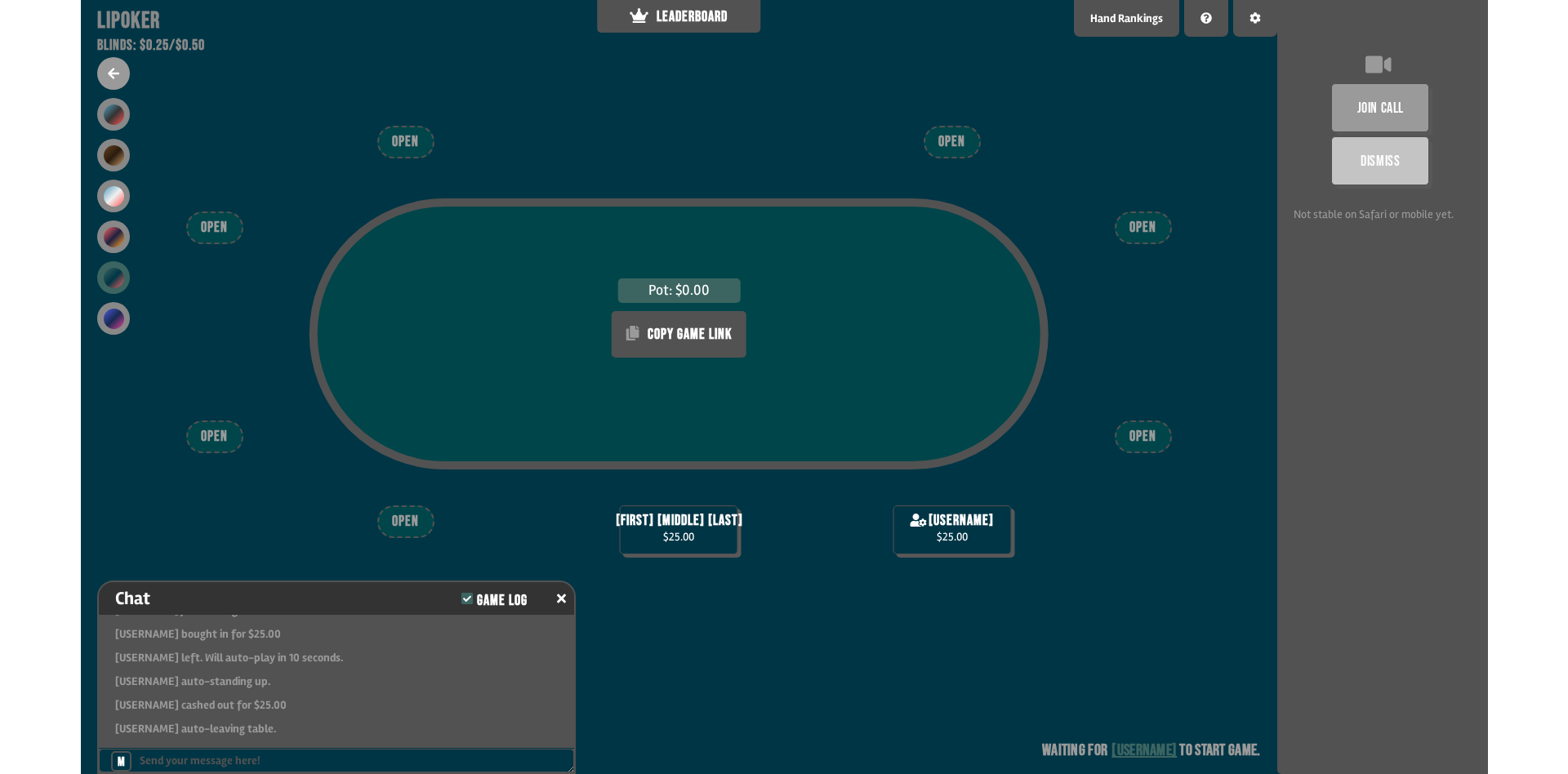 scroll, scrollTop: 0, scrollLeft: 0, axis: both 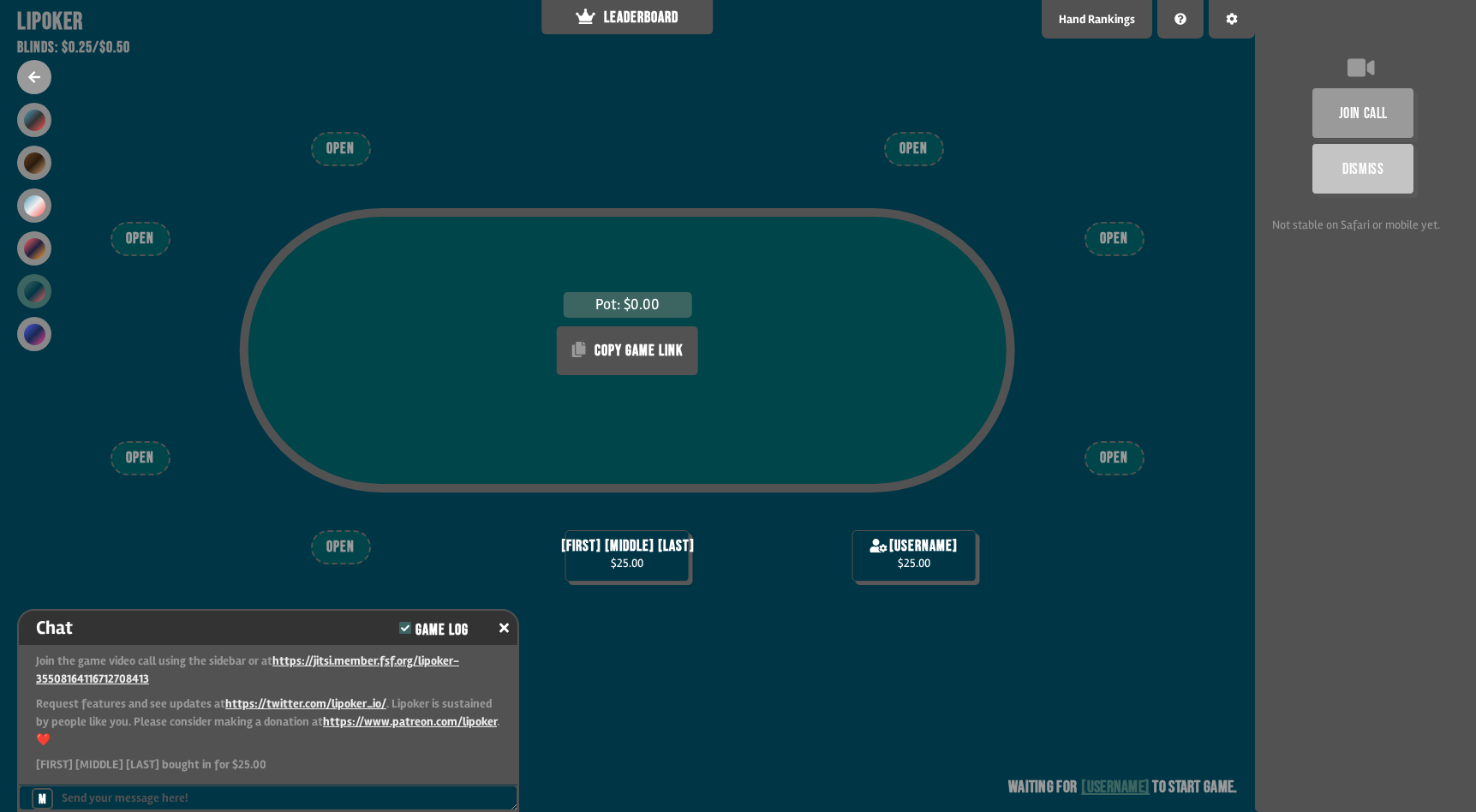 click 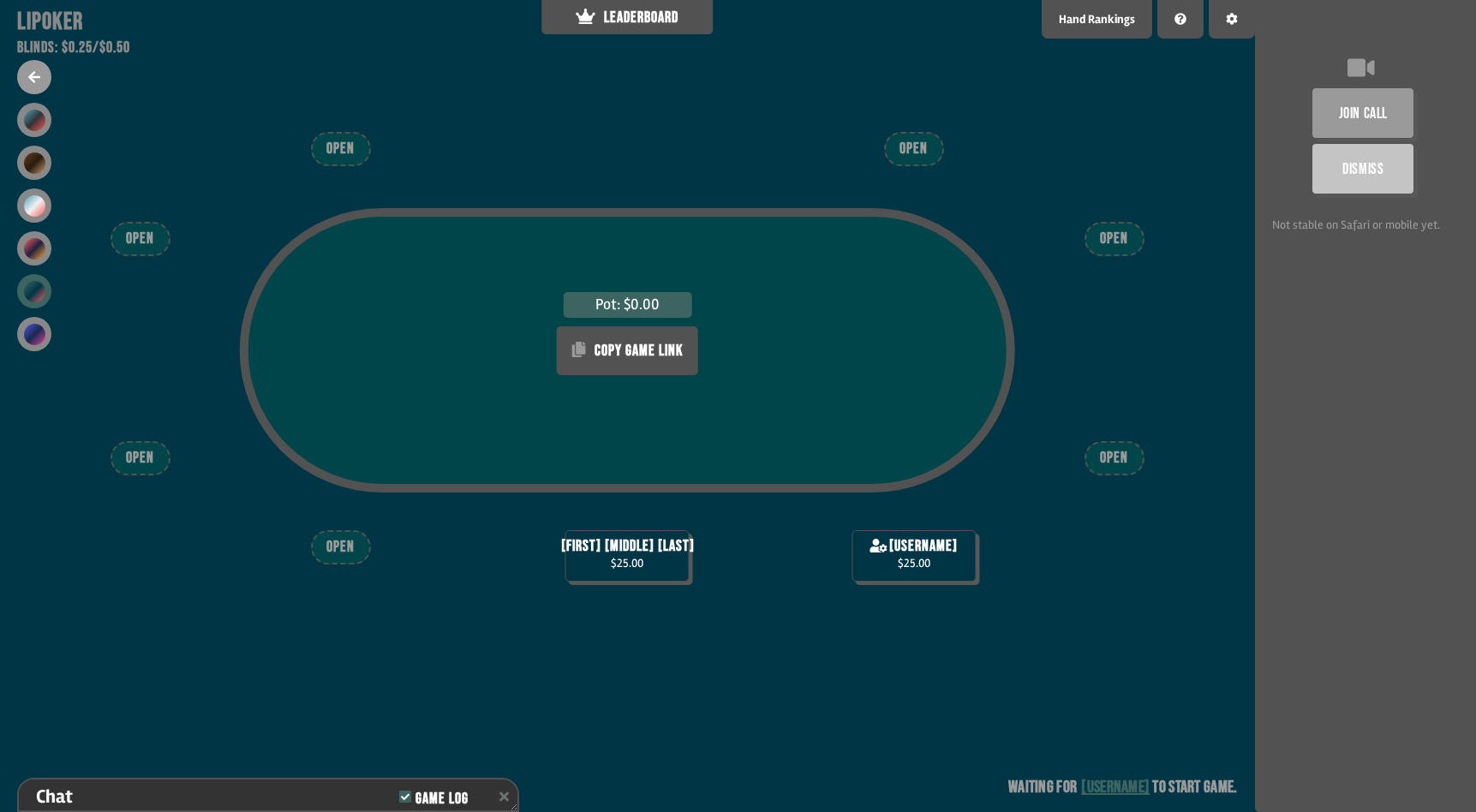 click on "Pot: $0.00   COPY GAME LINK [FIRST] [MIDDLE] [LAST] $25.00  [USERNAME] $25.00  OPEN OPEN OPEN OPEN OPEN OPEN OPEN Waiting for  [USERNAME]  to   start game" at bounding box center (627, 406) 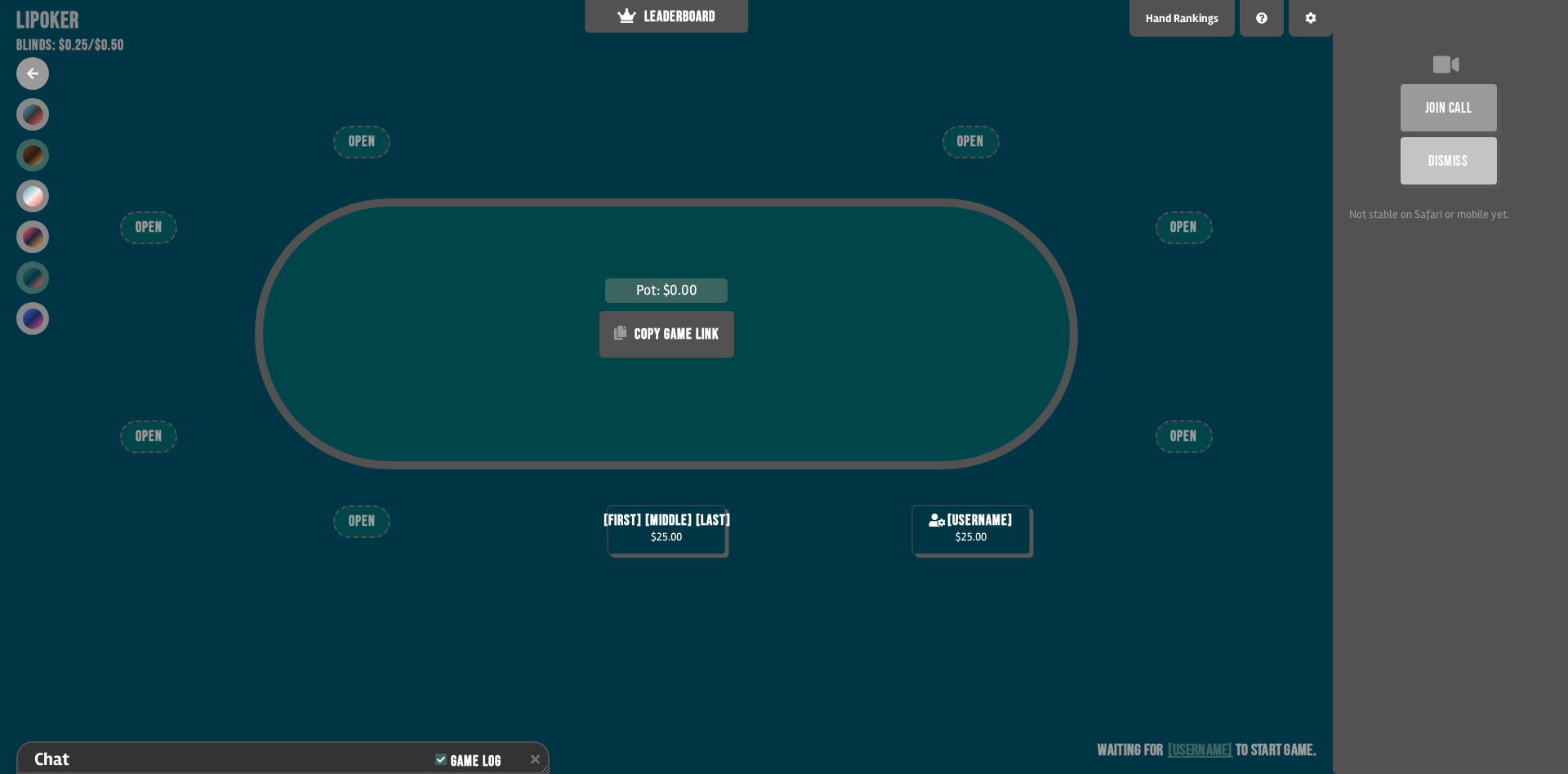 click at bounding box center [33, 155] 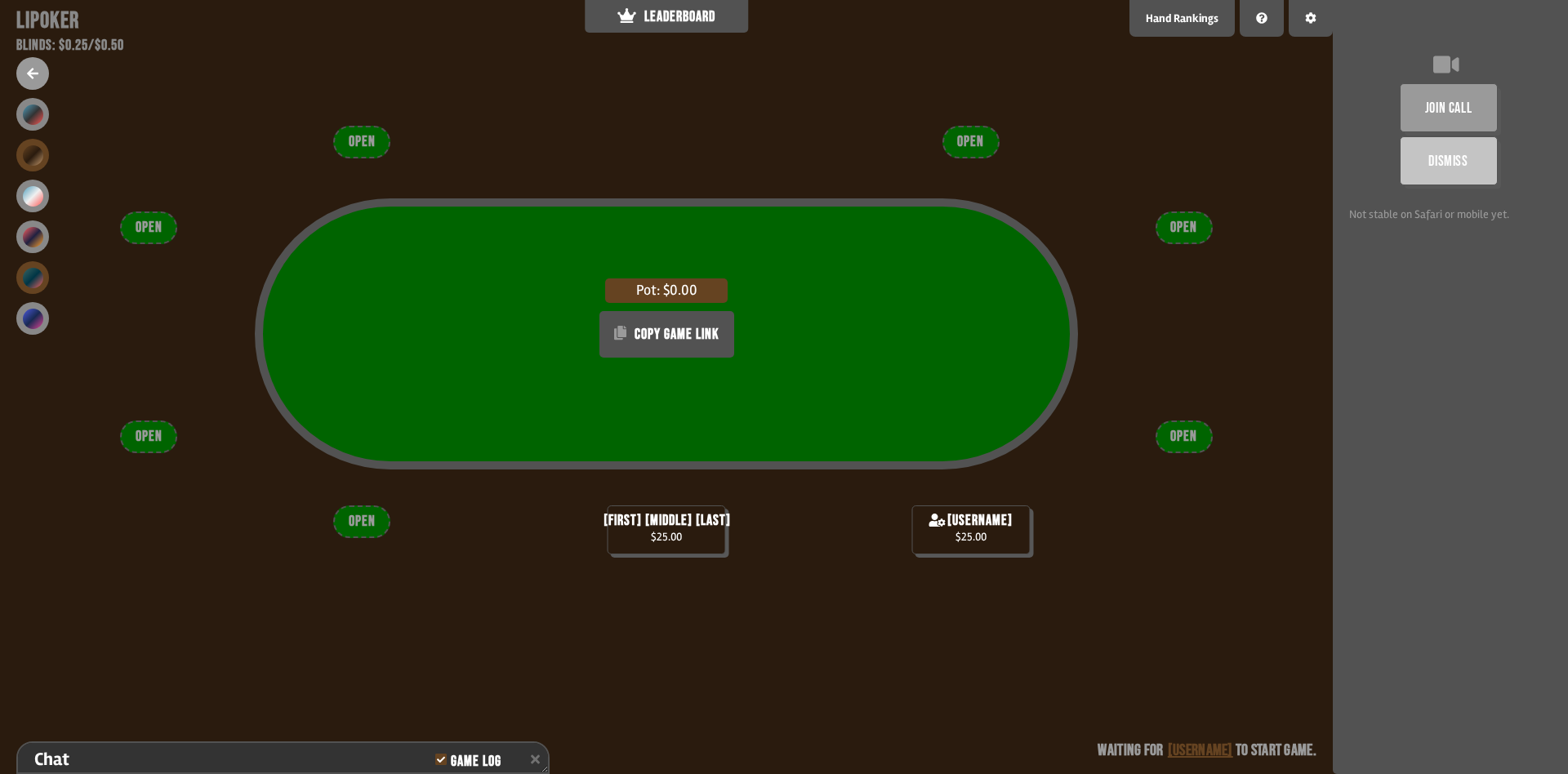 click at bounding box center (33, 278) 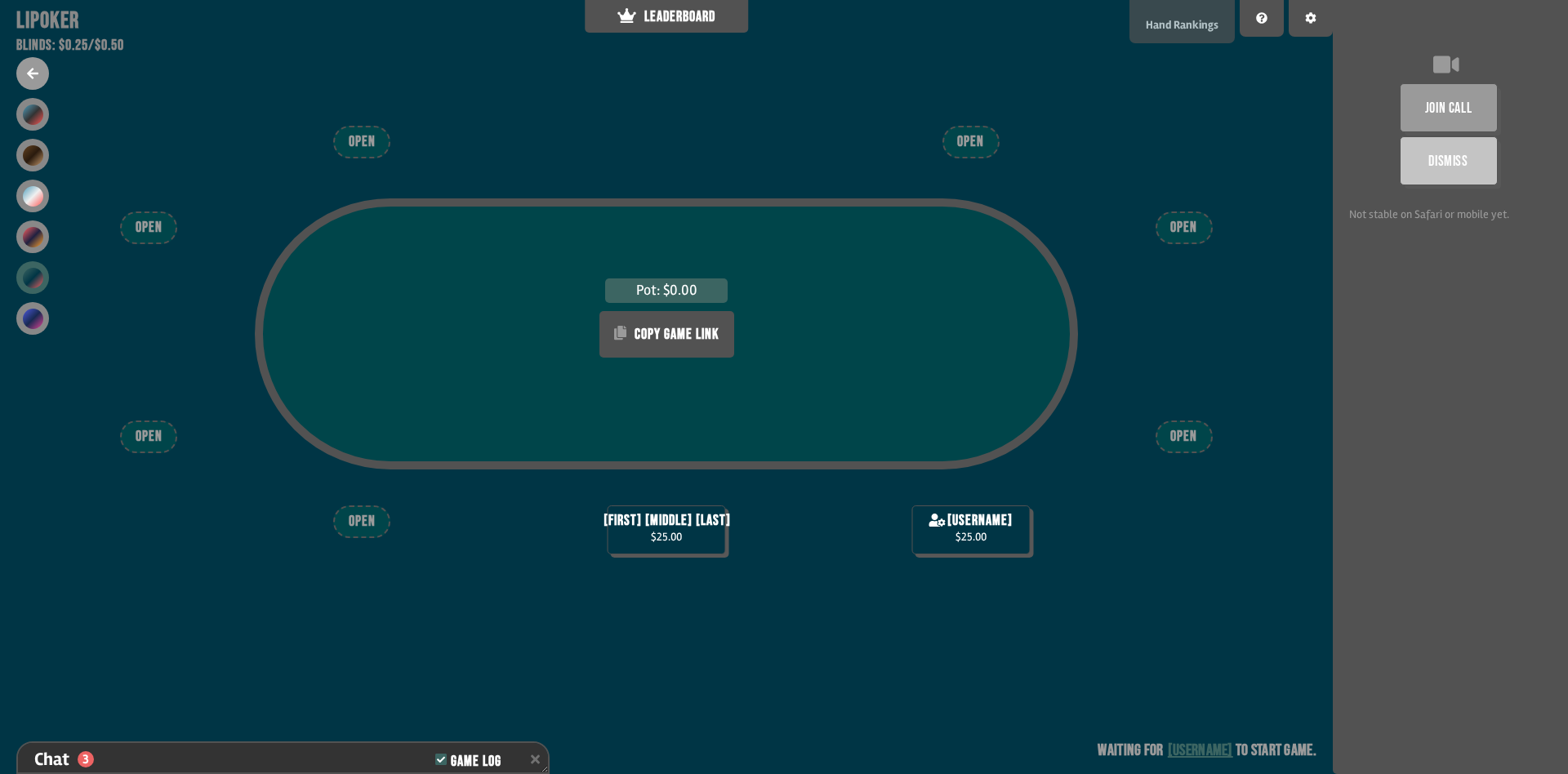 click on "Hand Rankings" at bounding box center [1182, 24] 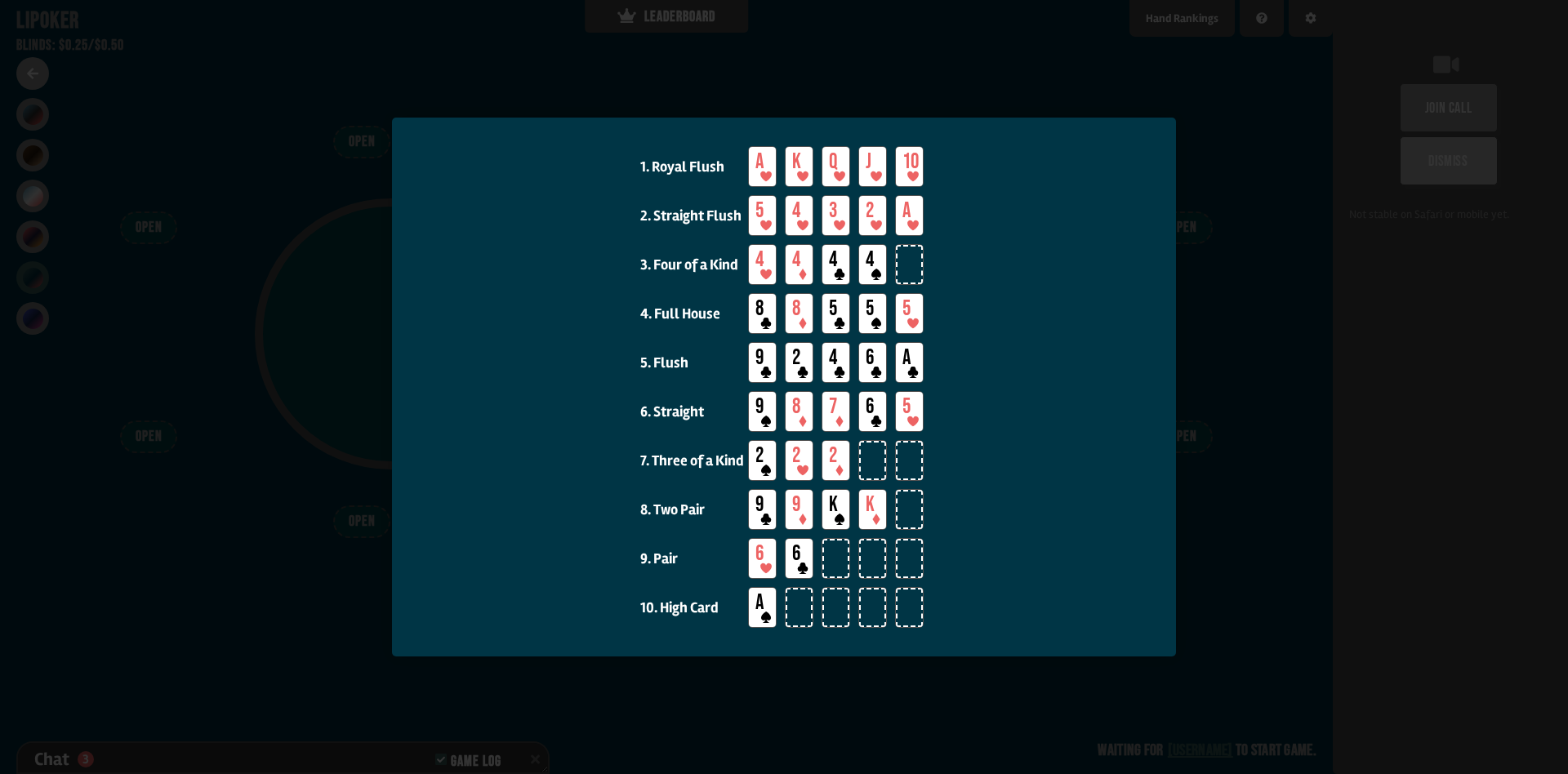 click at bounding box center [784, 387] 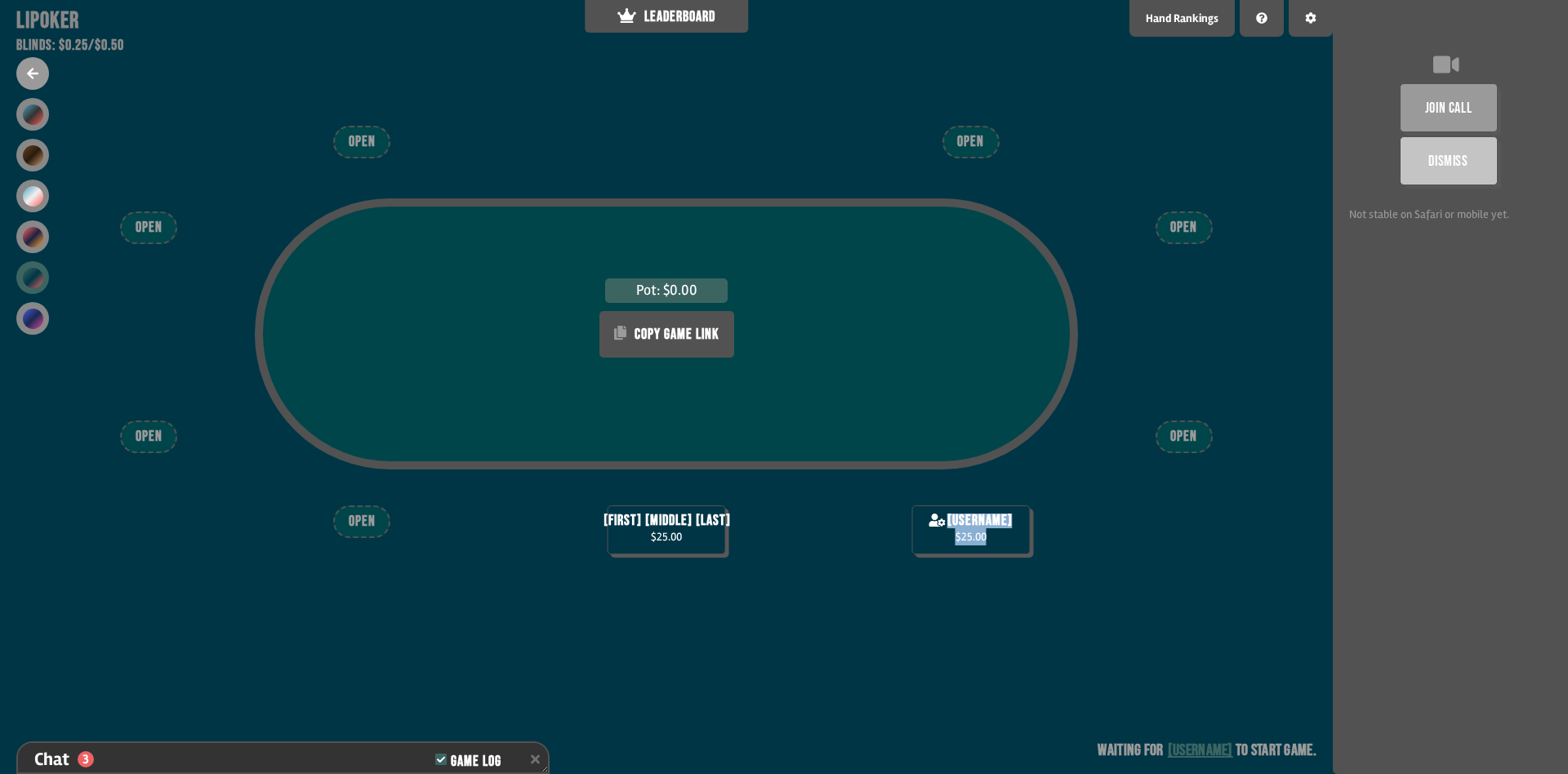 drag, startPoint x: 985, startPoint y: 539, endPoint x: 943, endPoint y: 516, distance: 47.88528 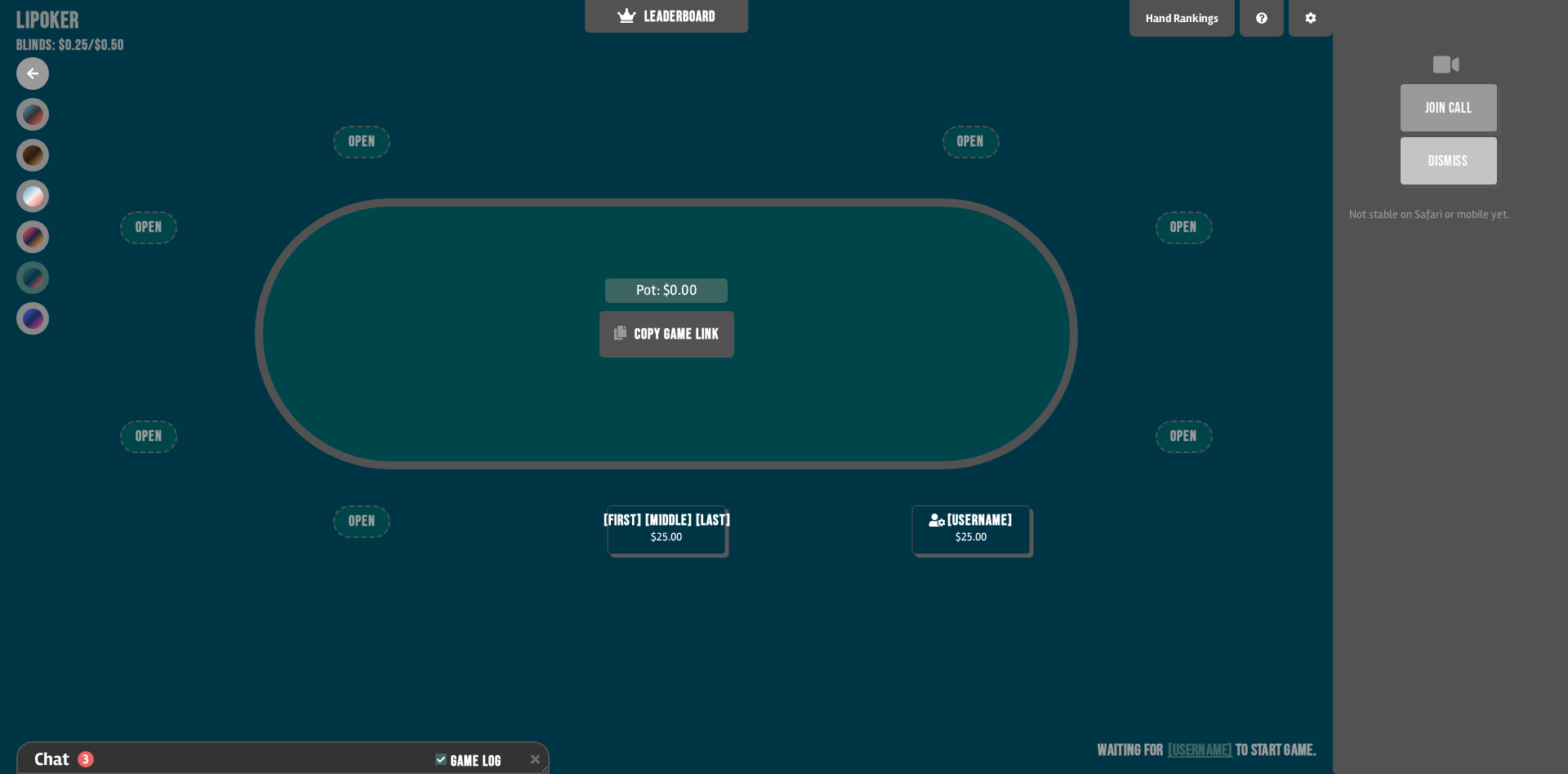 click on "Pot: $0.00   COPY GAME LINK" at bounding box center (666, 373) 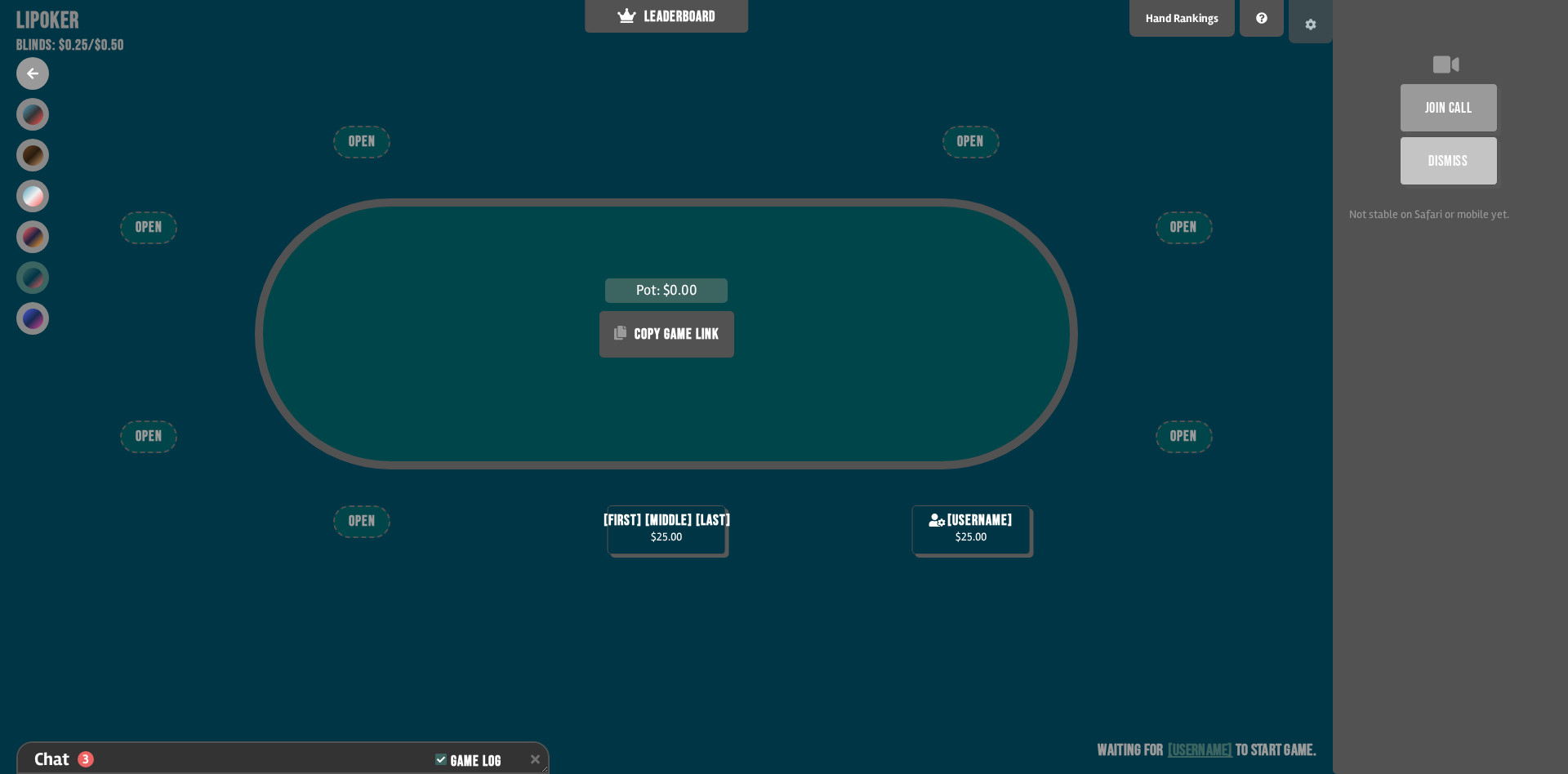 click 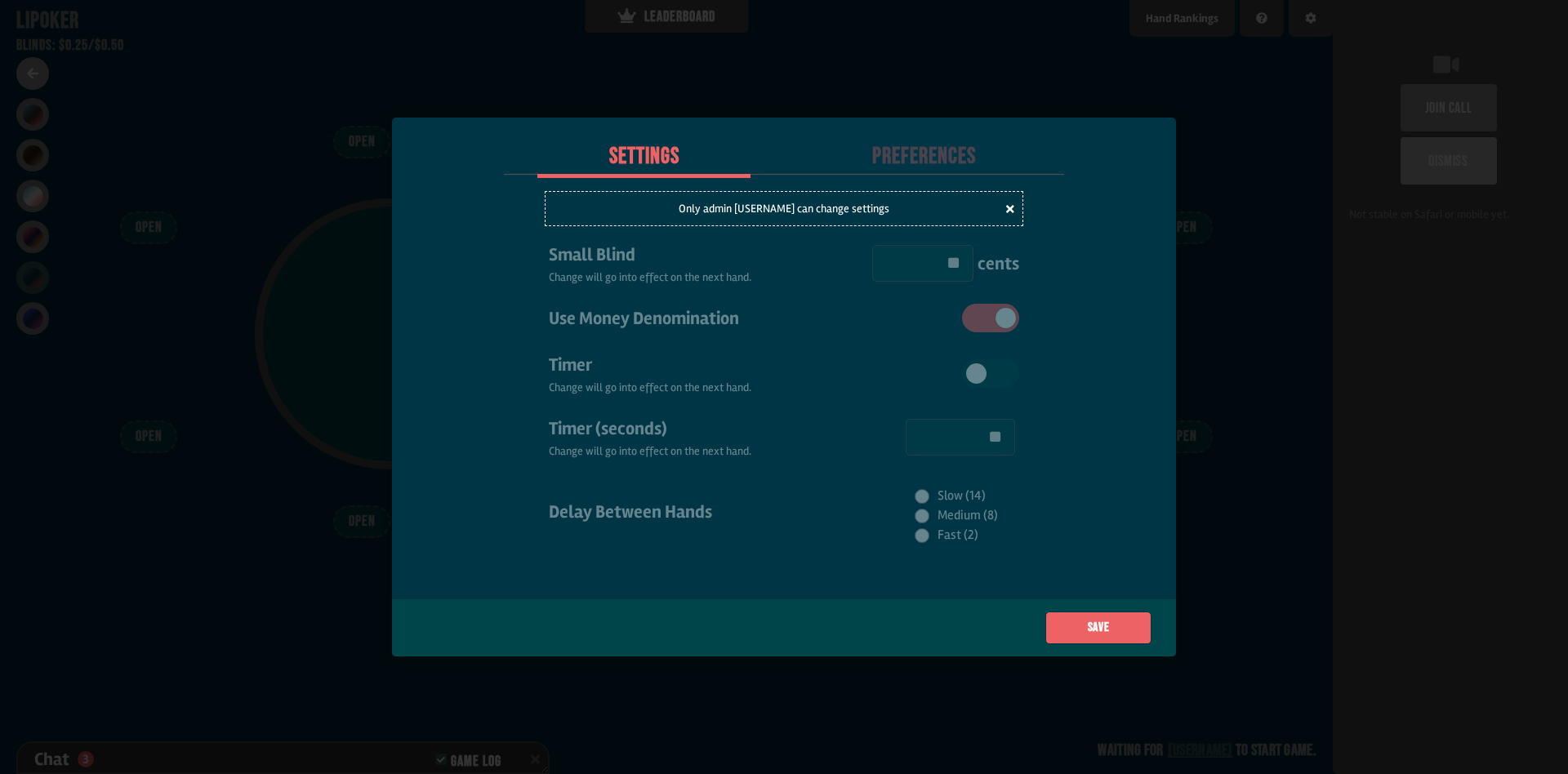 drag, startPoint x: 1347, startPoint y: 145, endPoint x: 1298, endPoint y: 161, distance: 51.546096 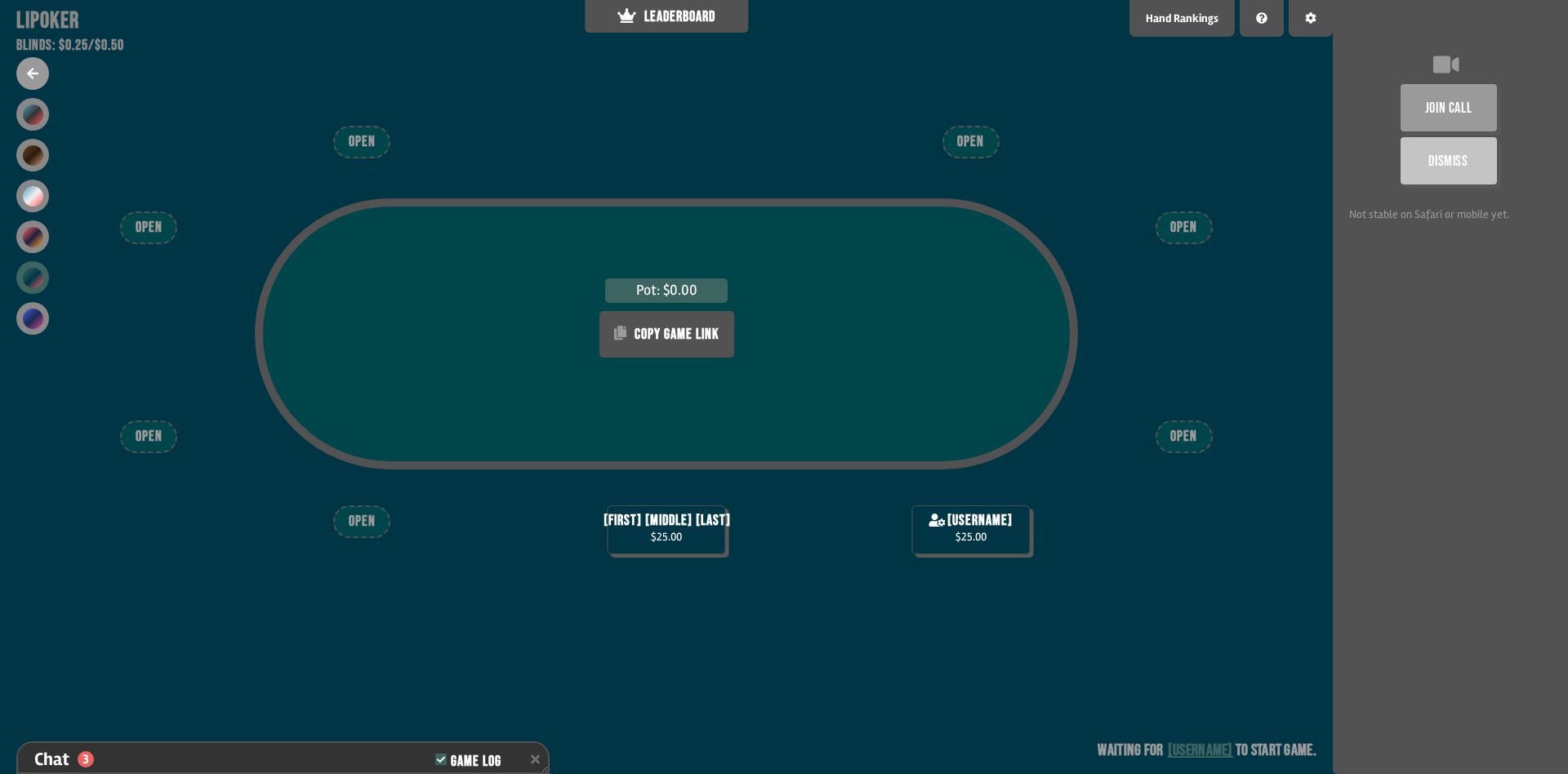click on "Dismiss" at bounding box center [1449, 161] 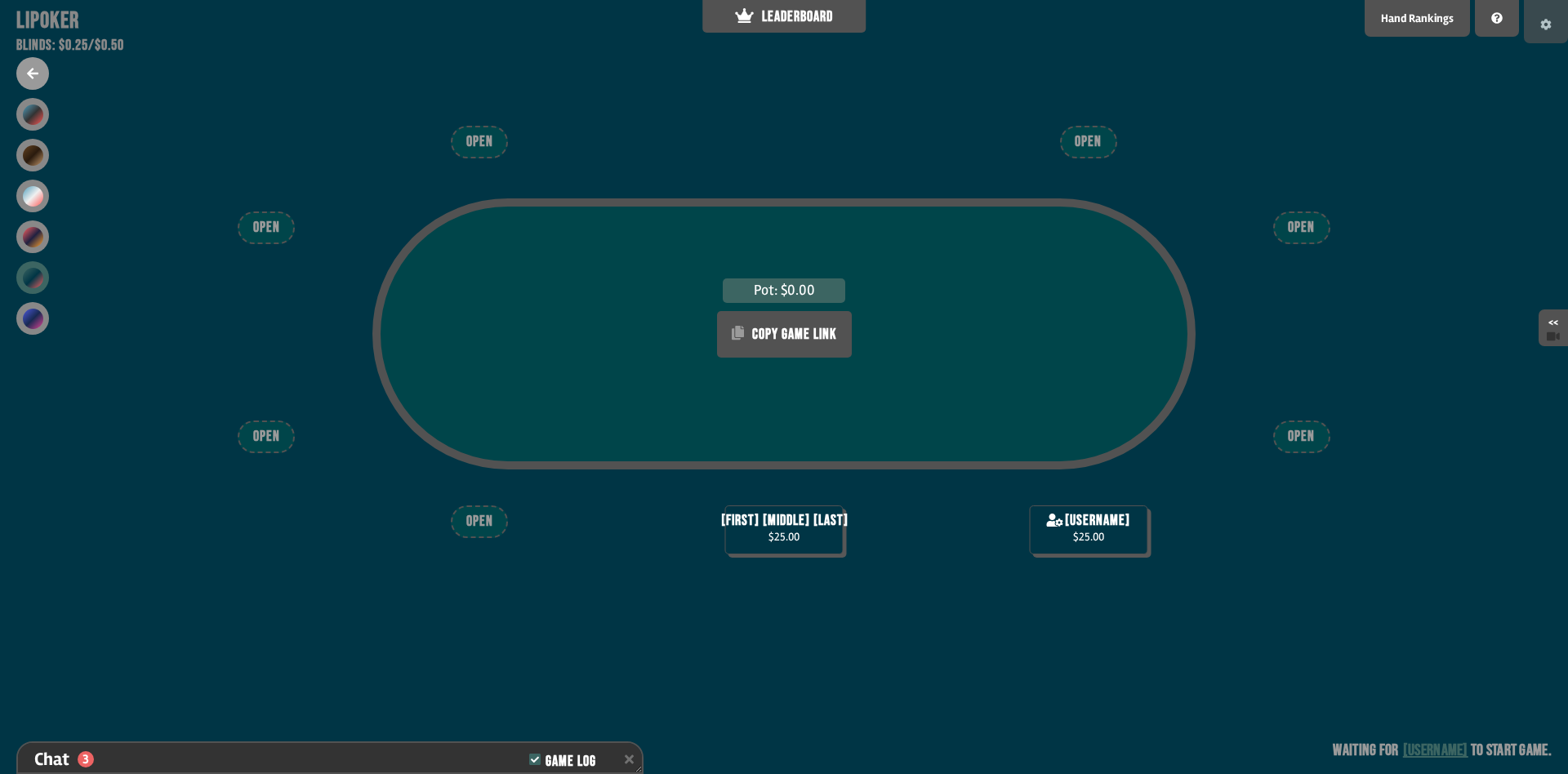 click at bounding box center [1546, 21] 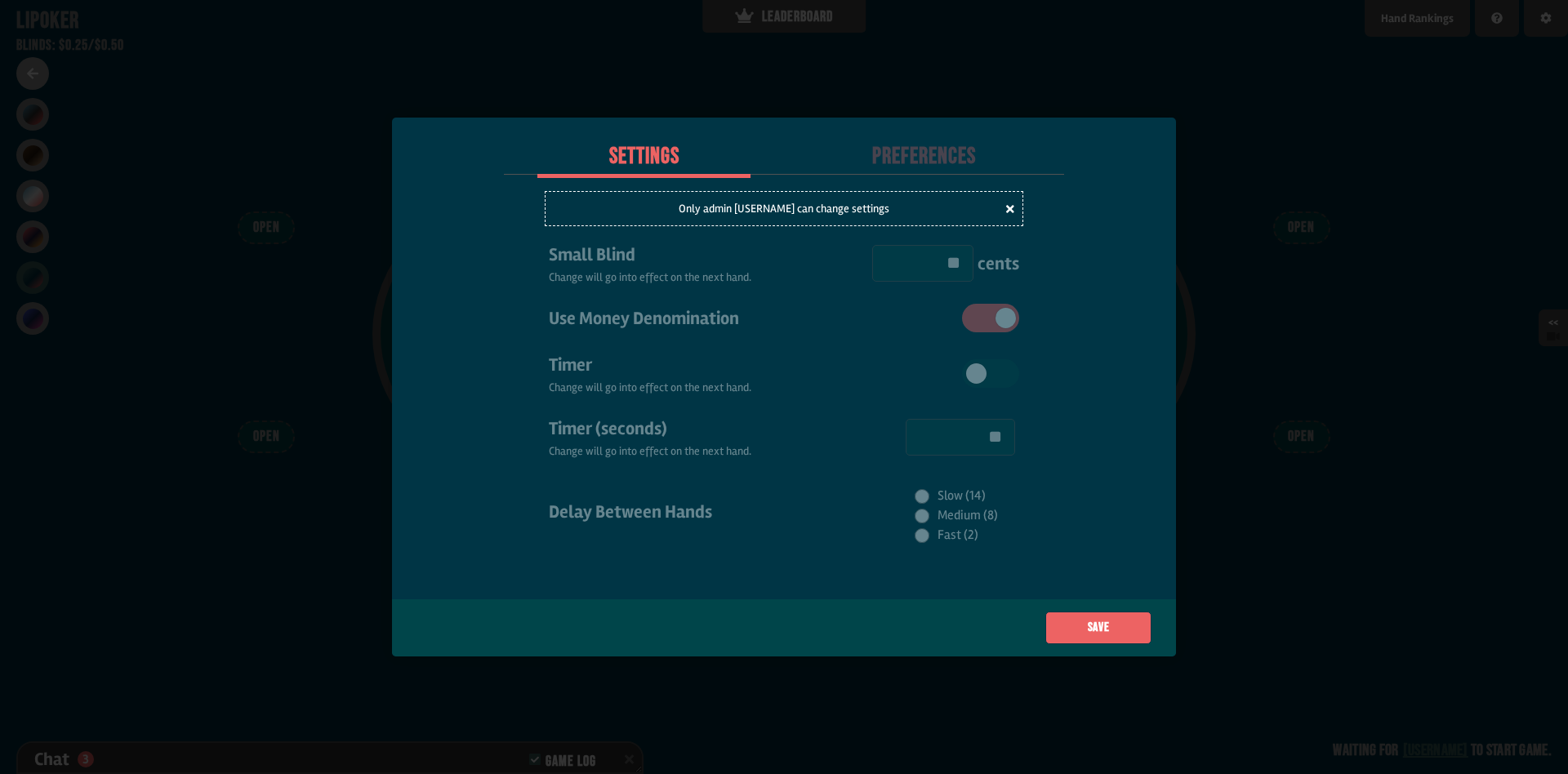 click on "Preferences" at bounding box center (924, 157) 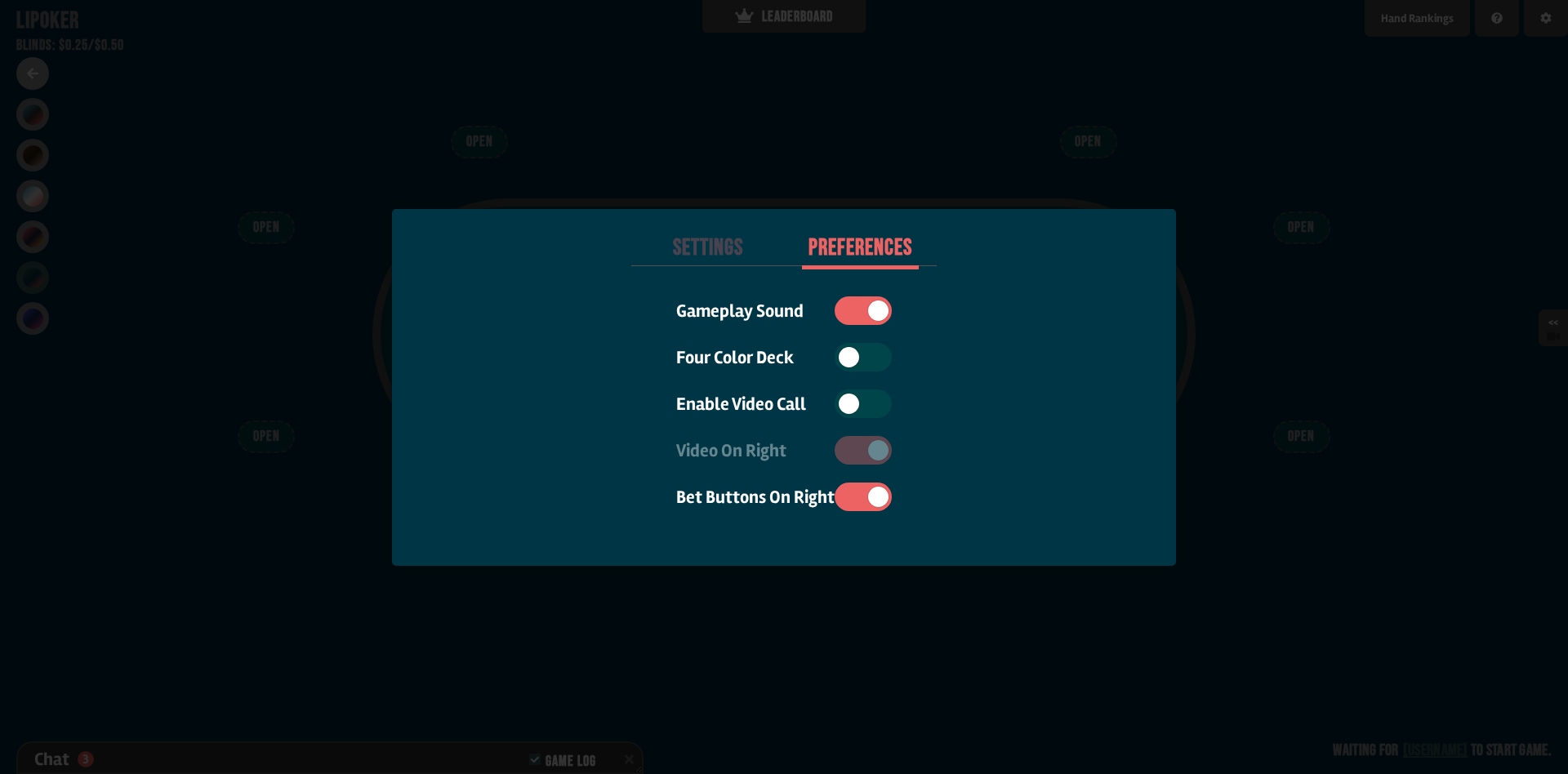 click at bounding box center (863, 357) 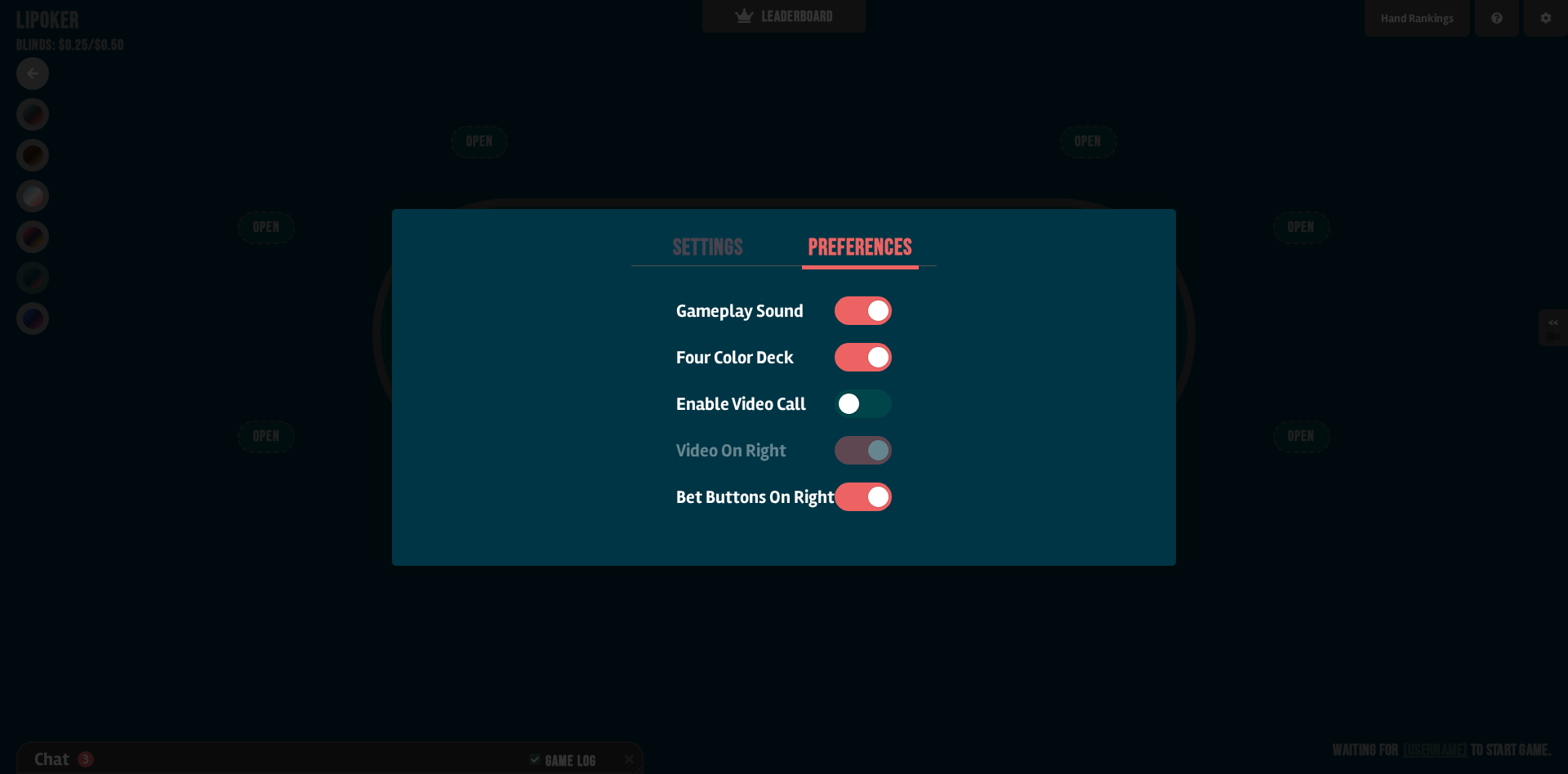 click at bounding box center [863, 357] 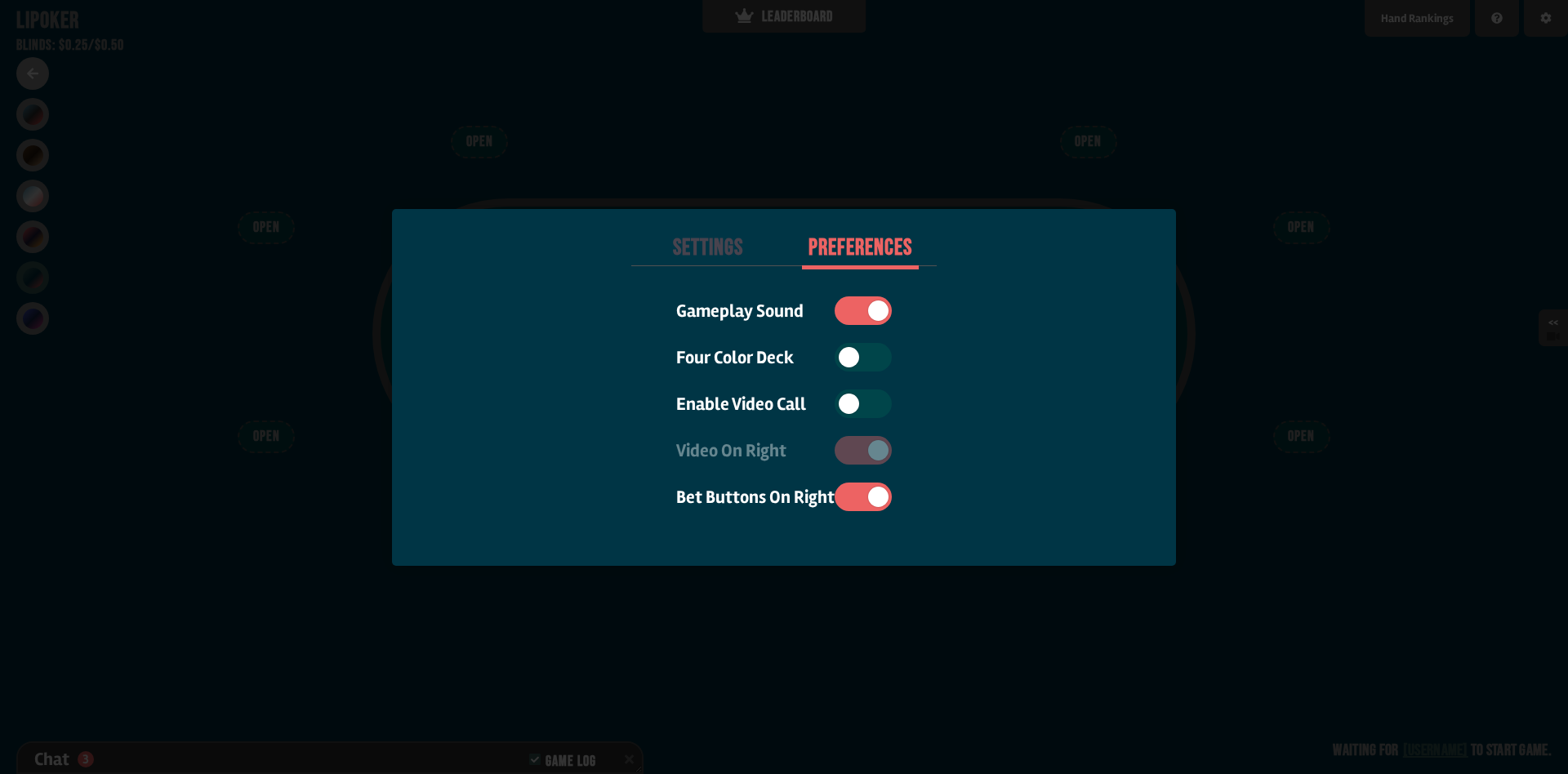 click at bounding box center (784, 387) 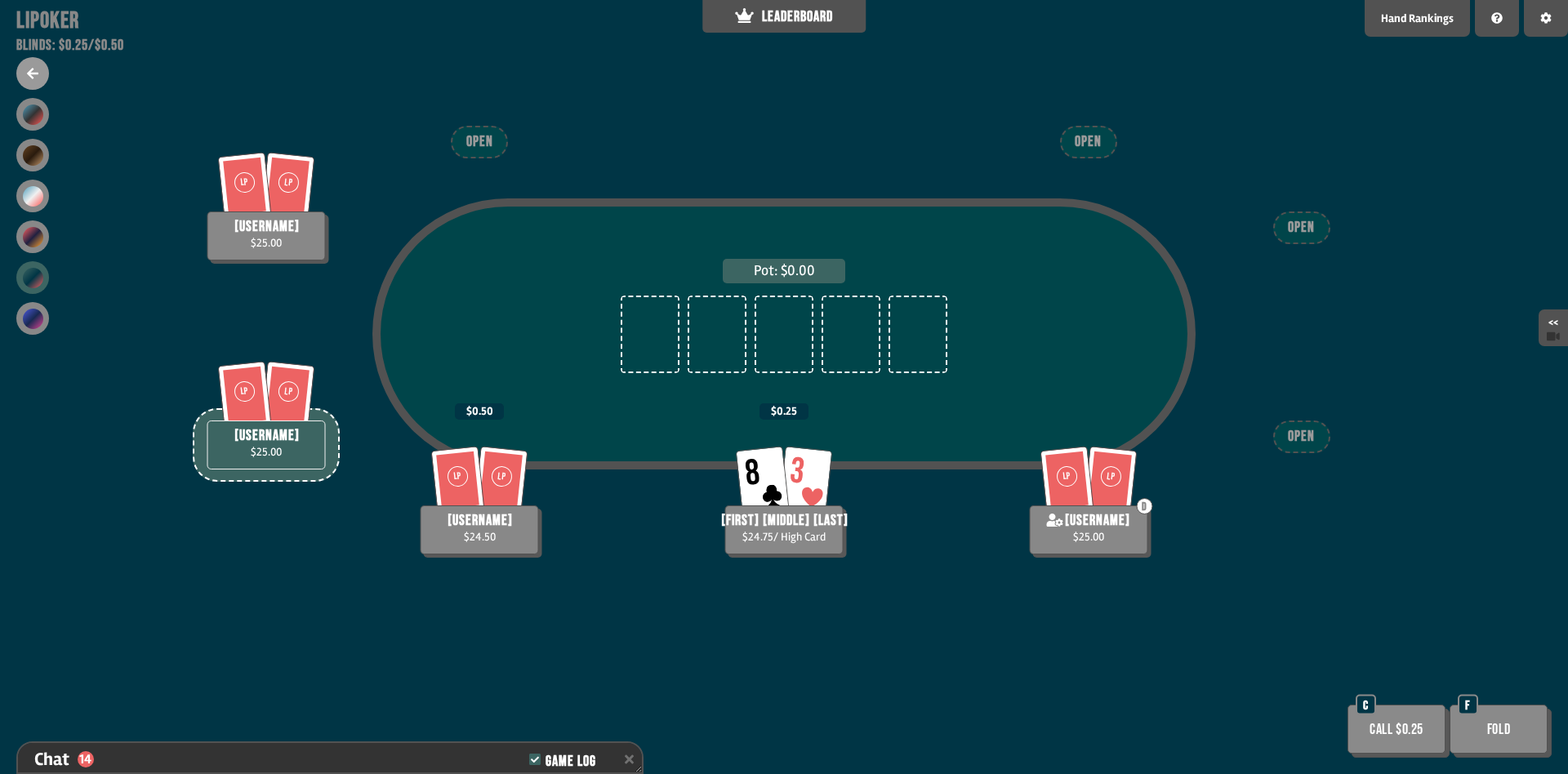 click on "Fold" at bounding box center [1499, 729] 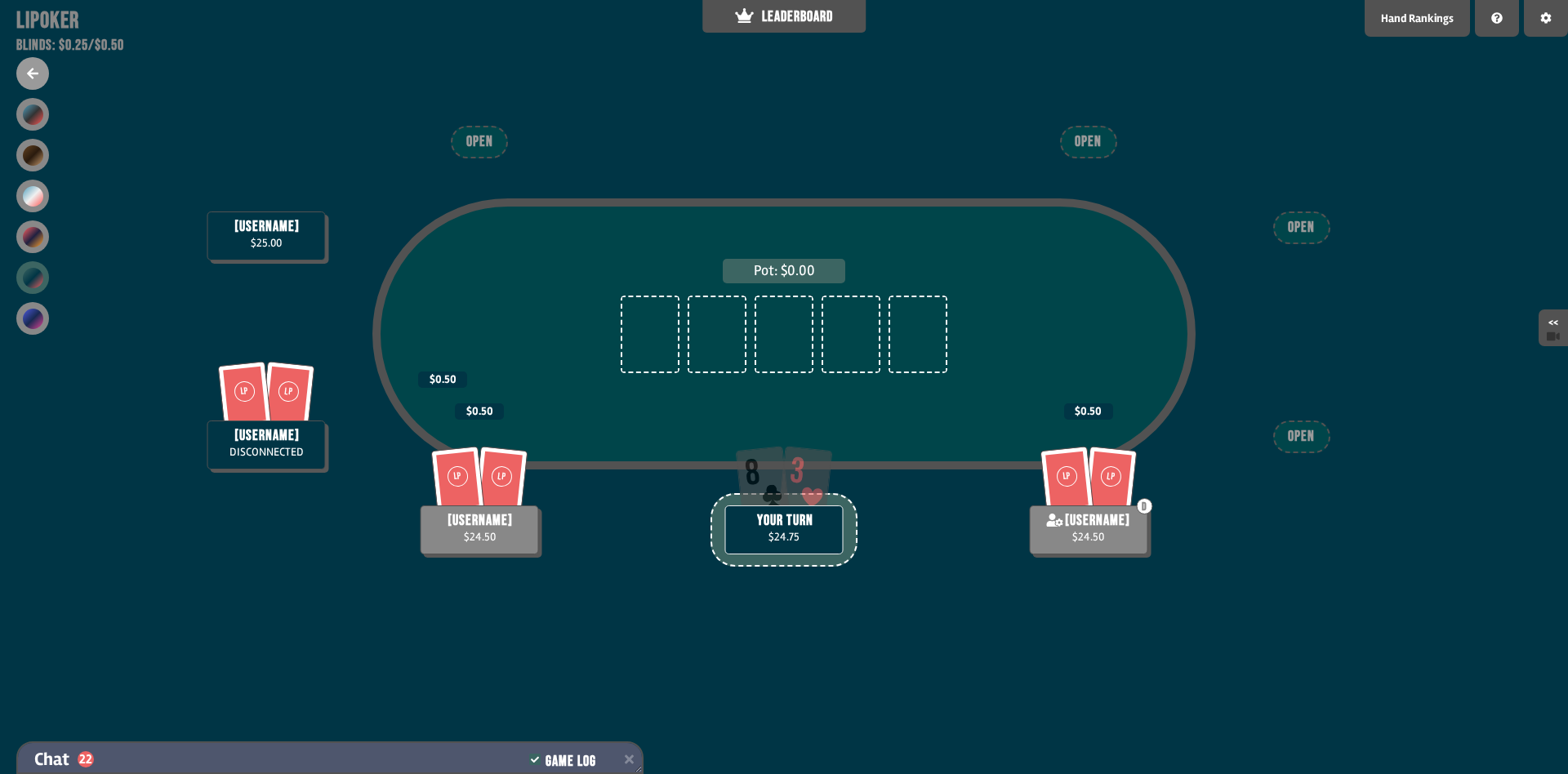 click on "Chat   22 Game Log" at bounding box center (330, 759) 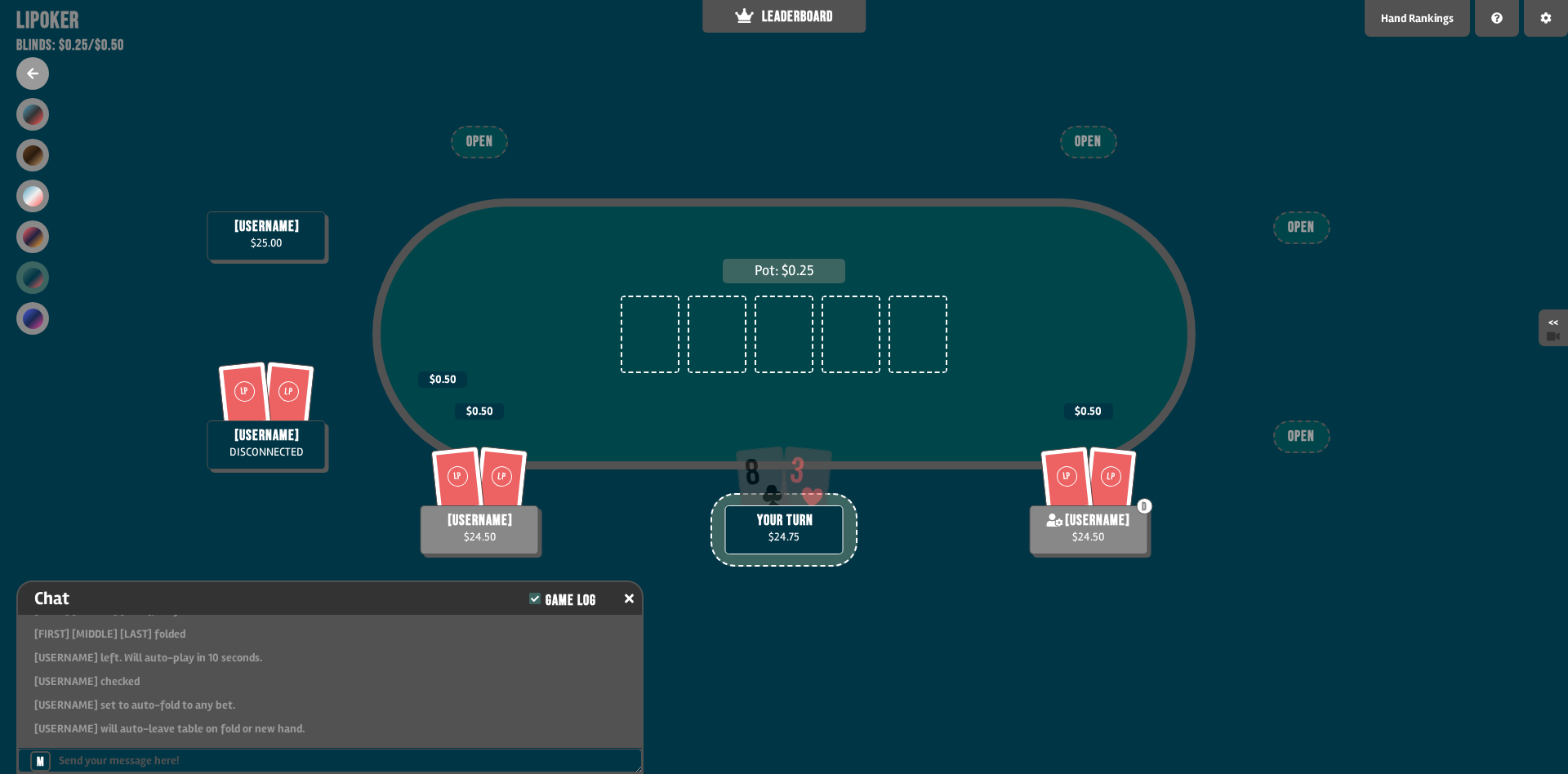 scroll, scrollTop: 629, scrollLeft: 0, axis: vertical 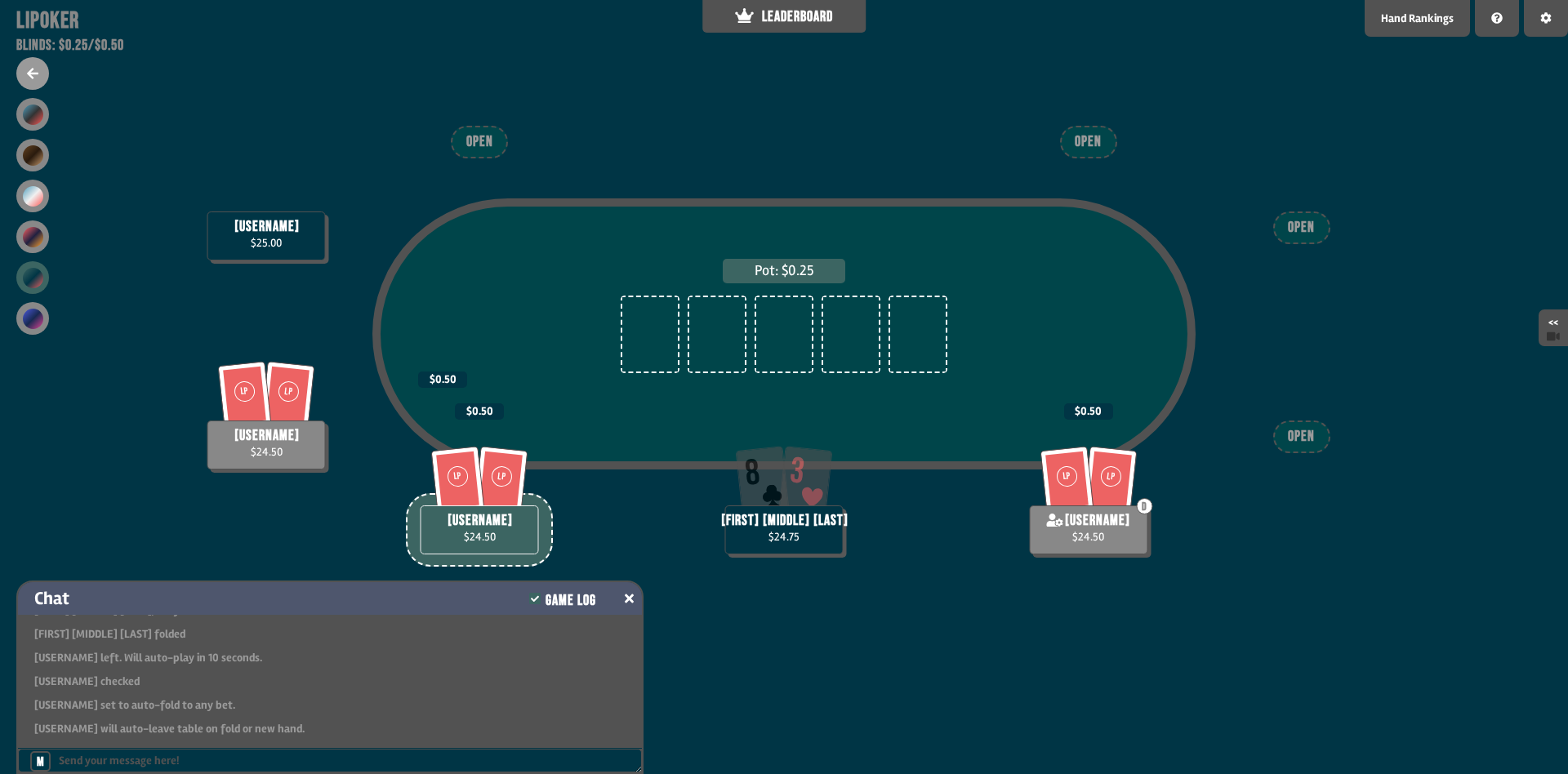 click 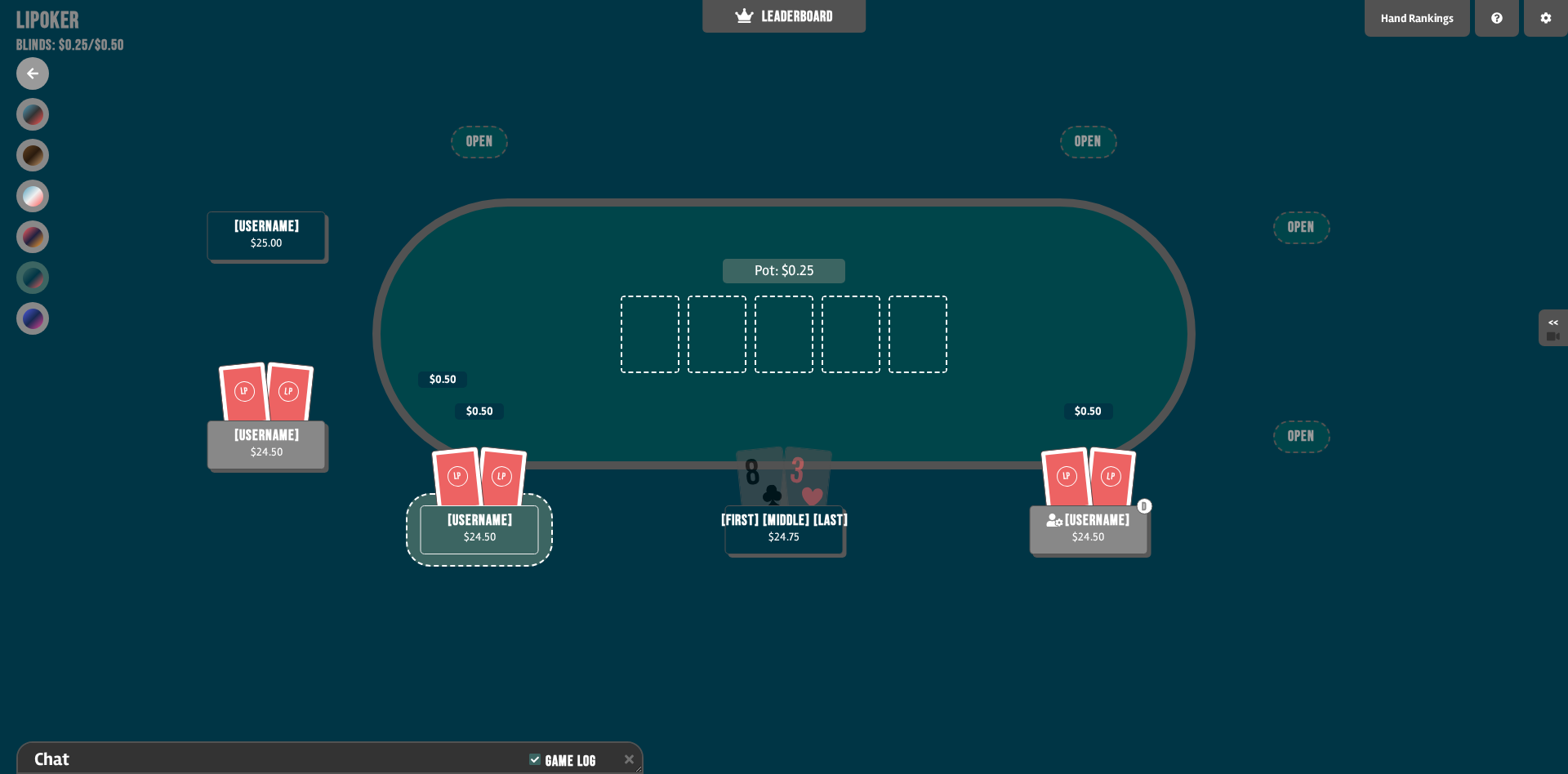 scroll, scrollTop: 758, scrollLeft: 0, axis: vertical 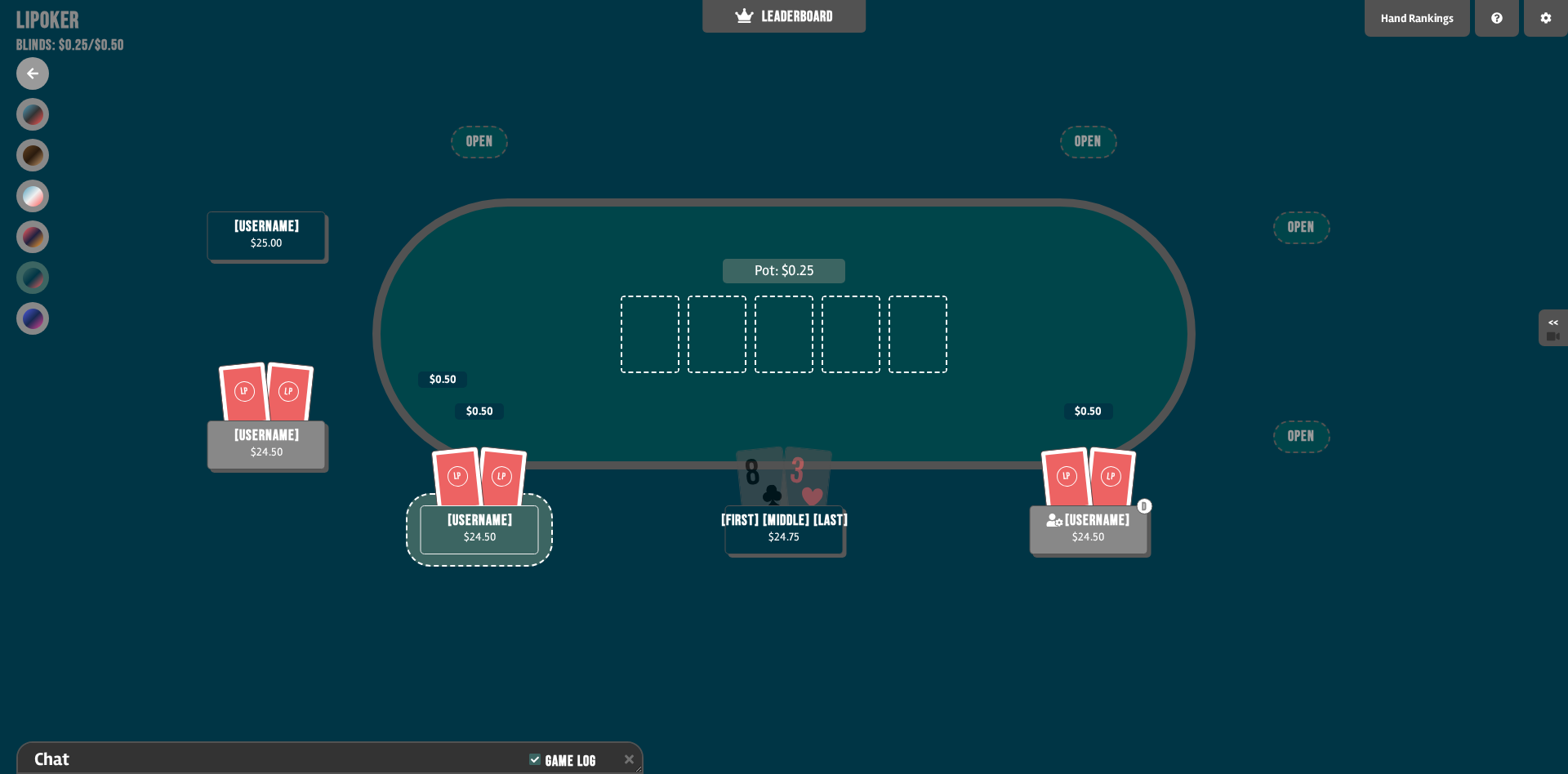 click on "D" at bounding box center [1144, 506] 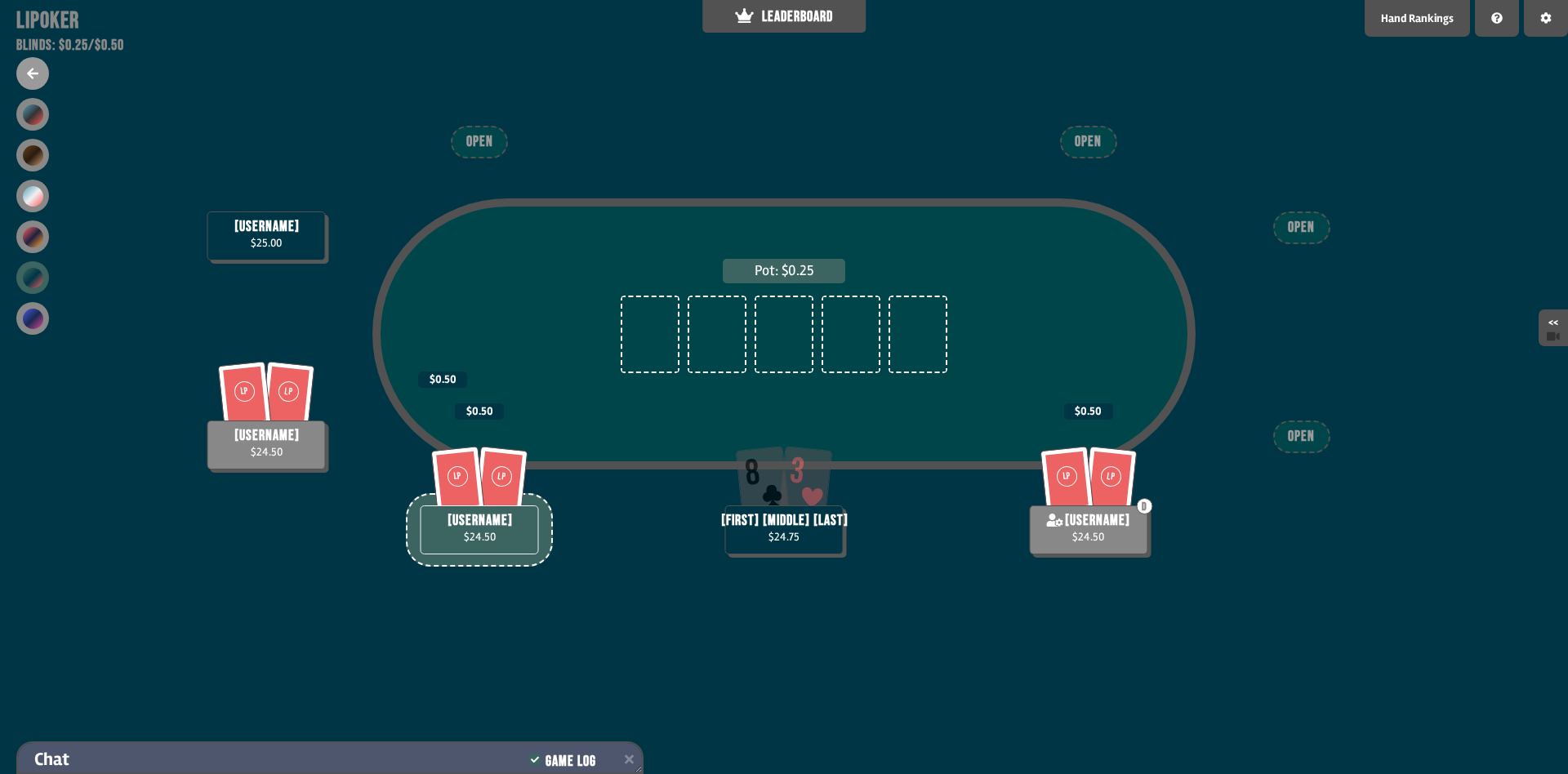 click 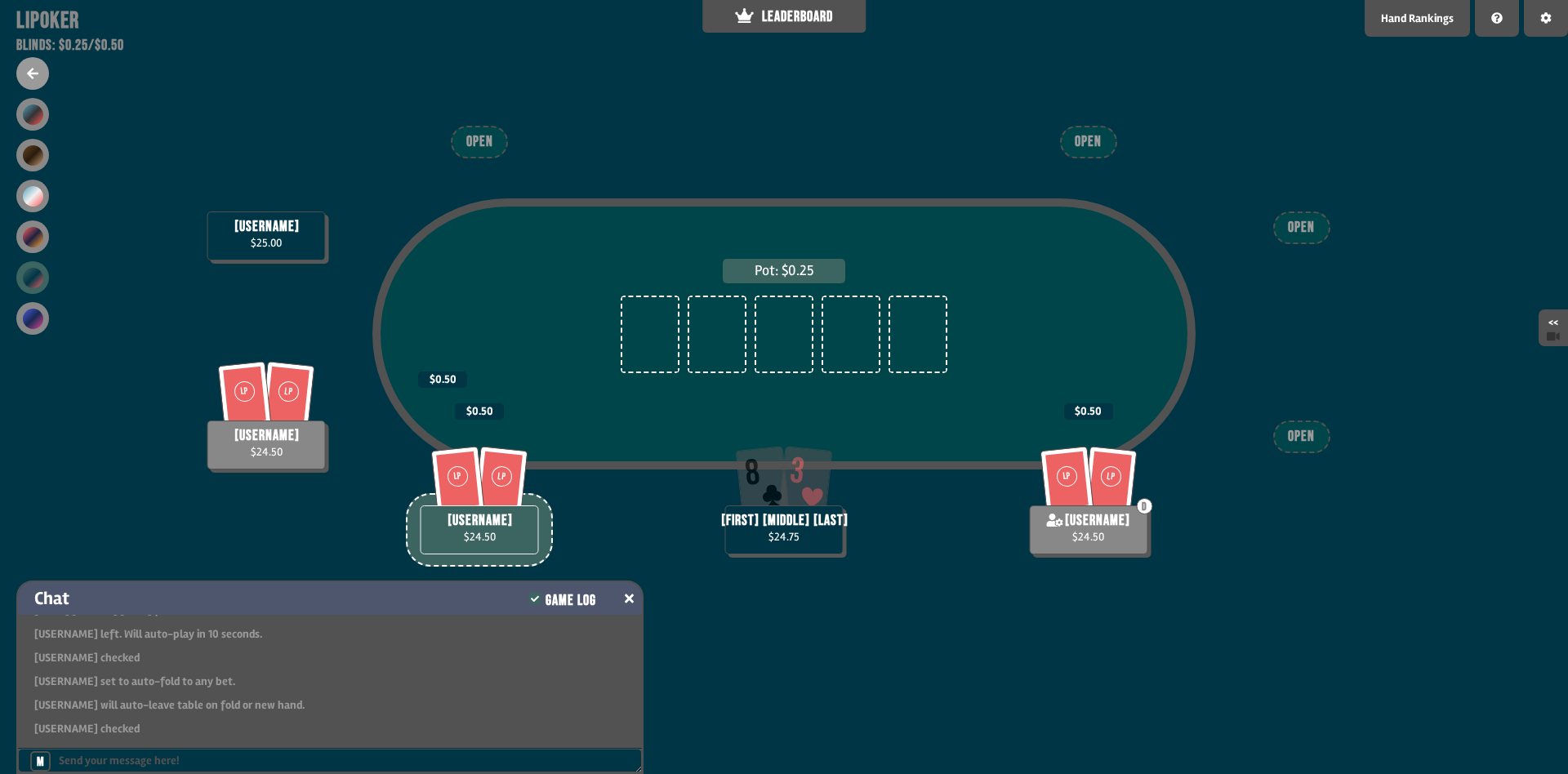 click at bounding box center [629, 598] 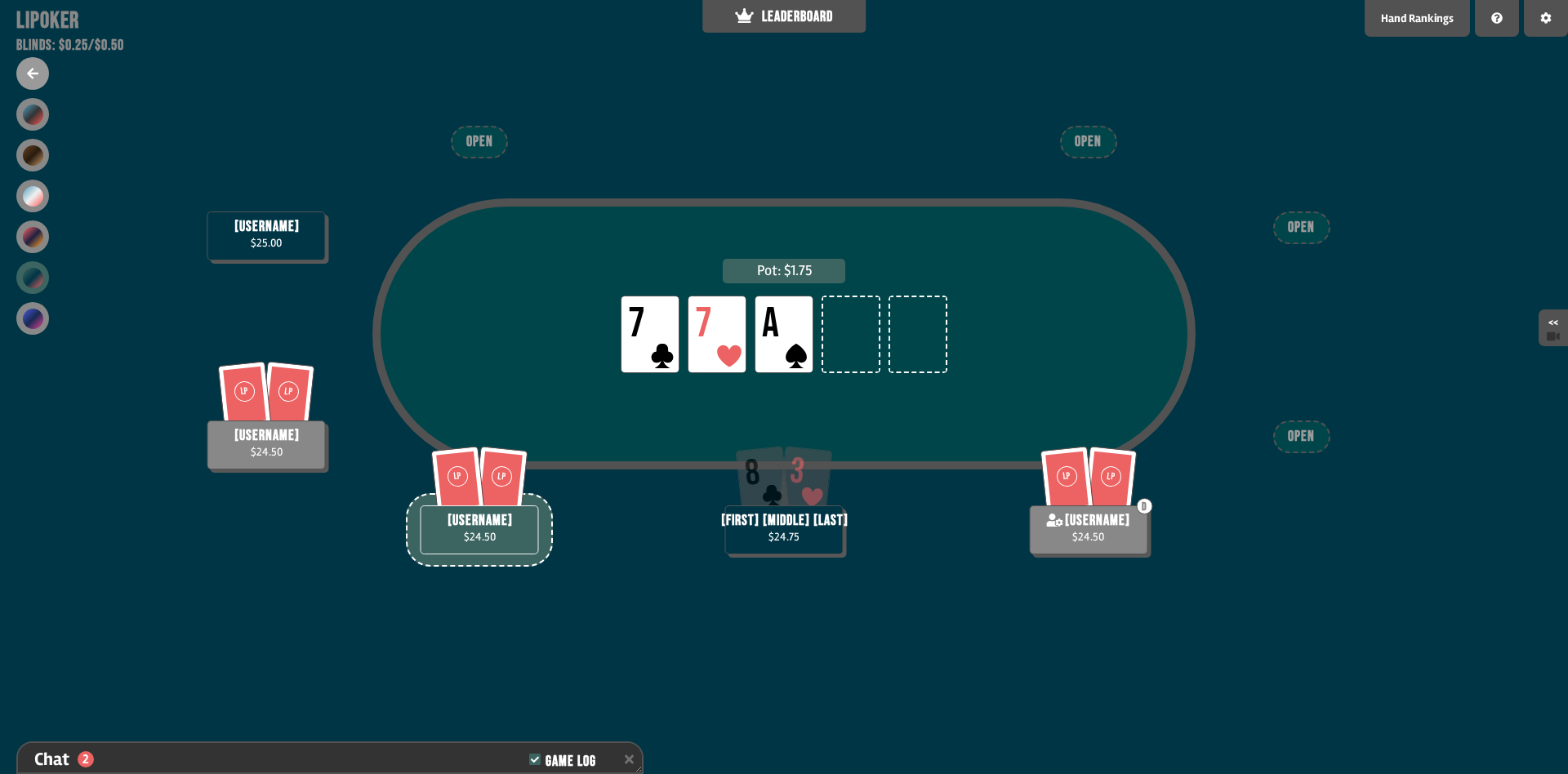 scroll, scrollTop: 829, scrollLeft: 0, axis: vertical 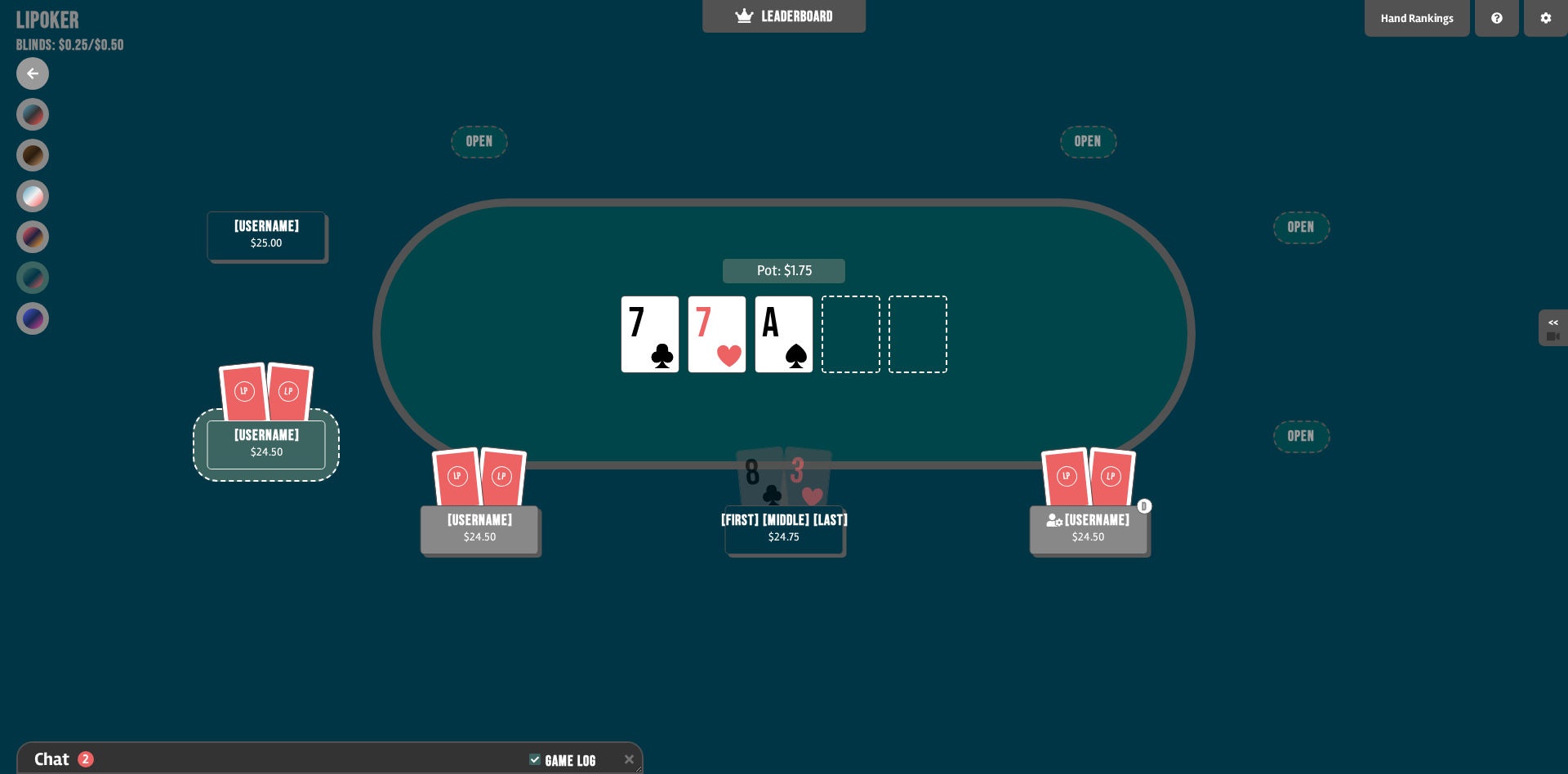 click on "Pot: $1.75   LP 7 LP 7 LP A" at bounding box center (784, 373) 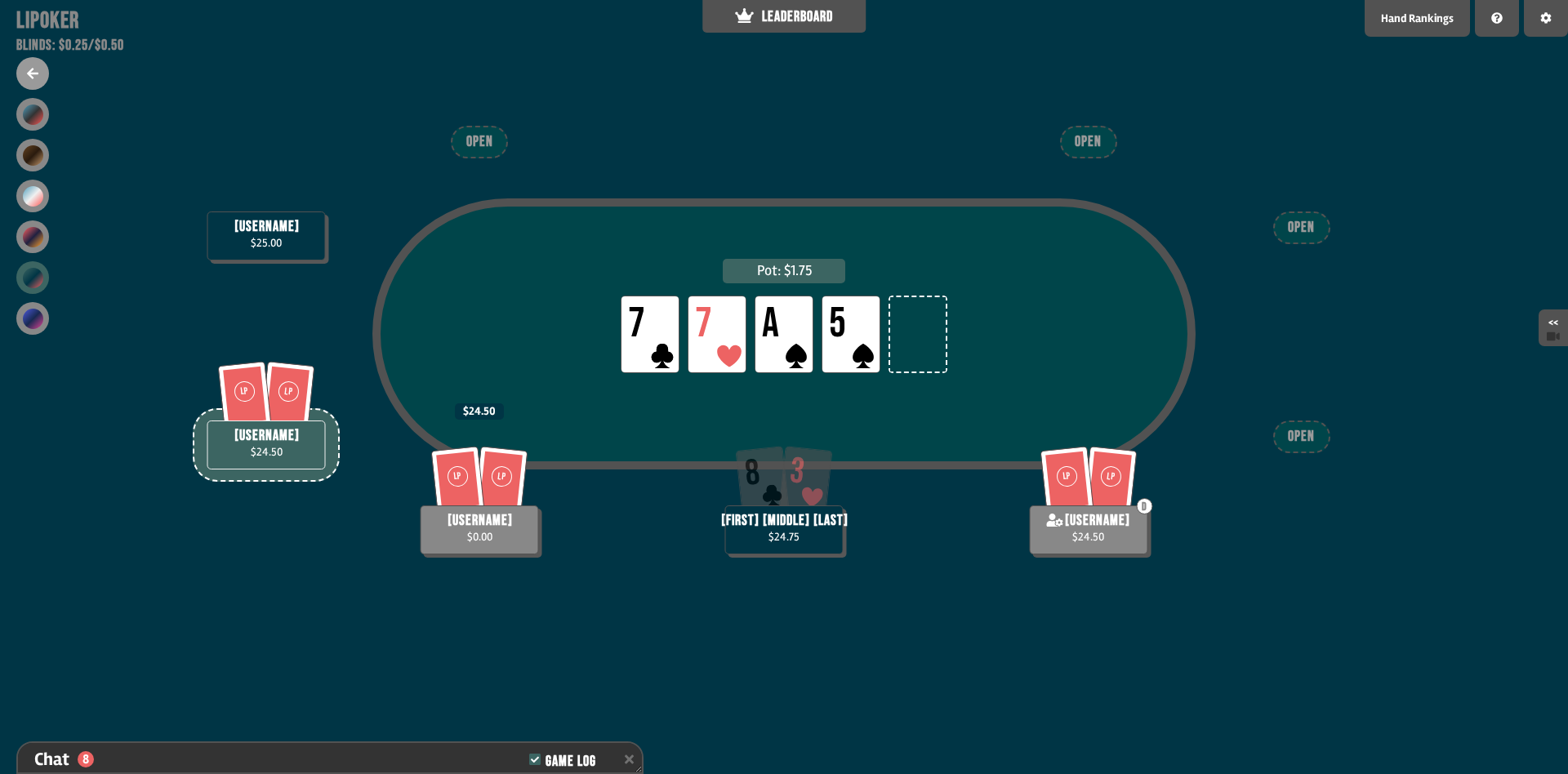 scroll, scrollTop: 994, scrollLeft: 0, axis: vertical 